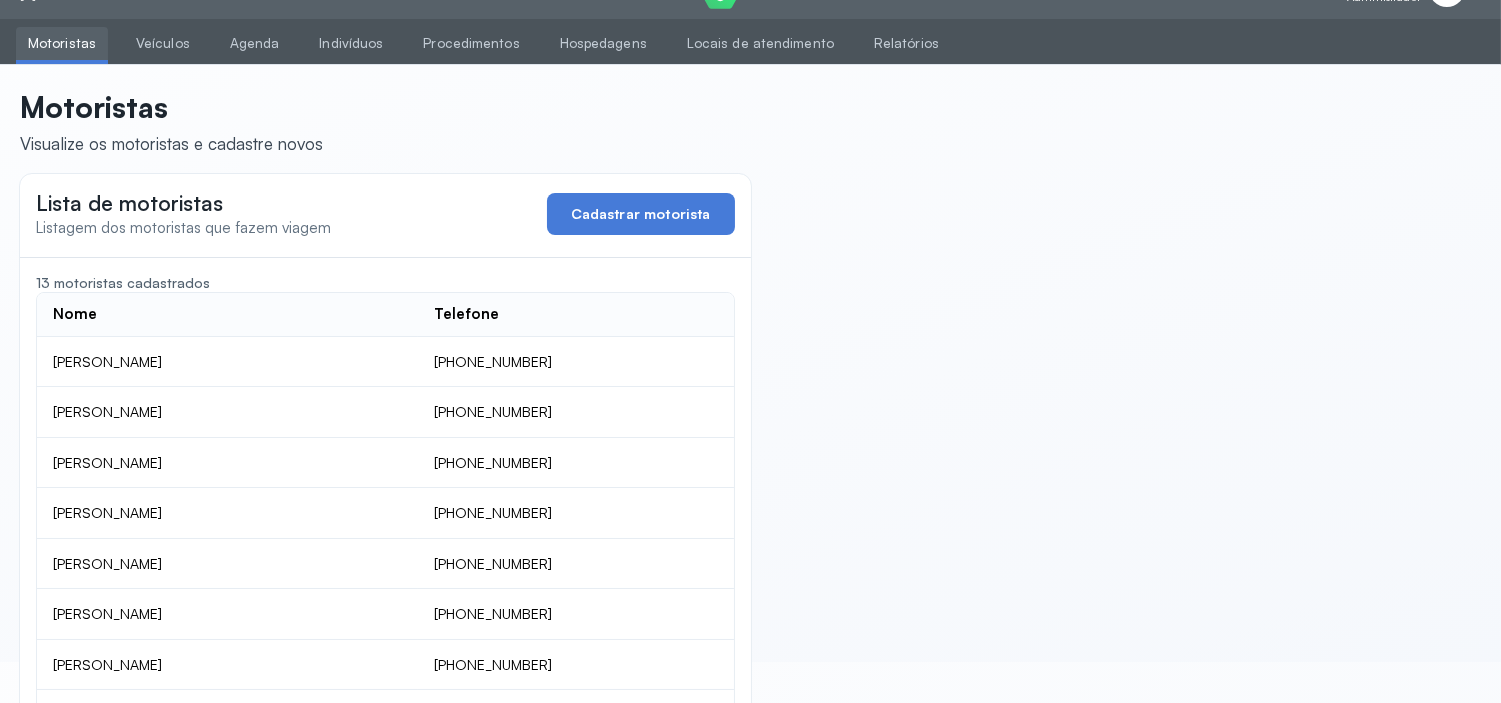 scroll, scrollTop: 0, scrollLeft: 0, axis: both 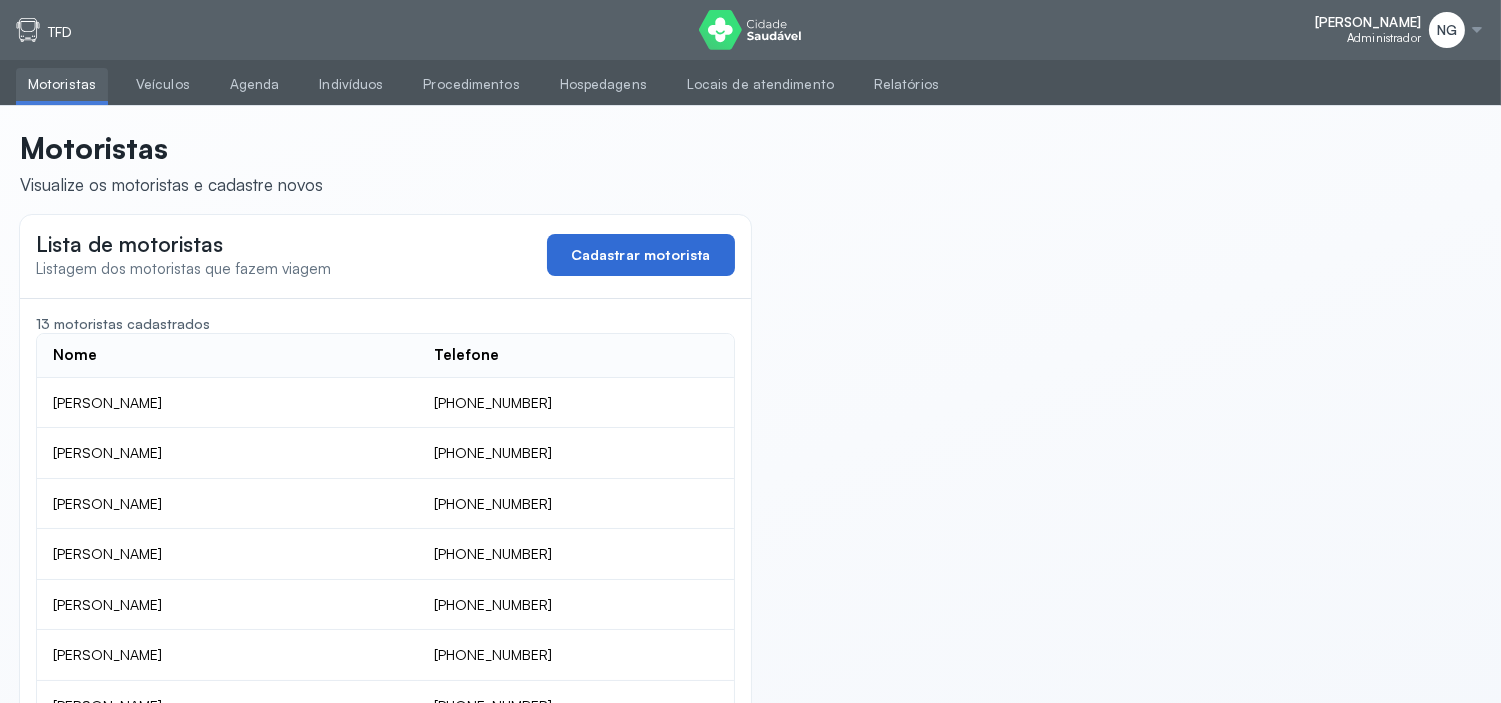 click on "Cadastrar motorista" at bounding box center (641, 255) 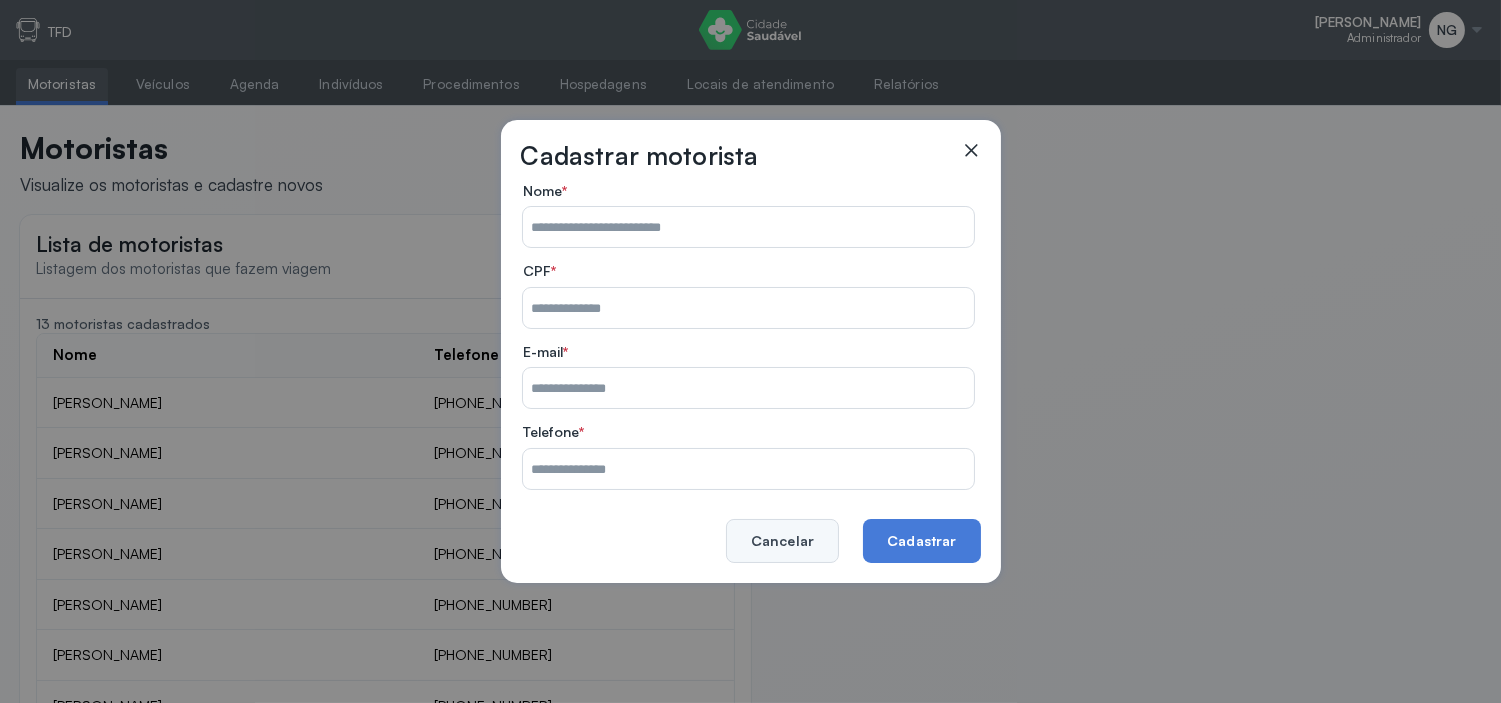 click on "Cancelar" 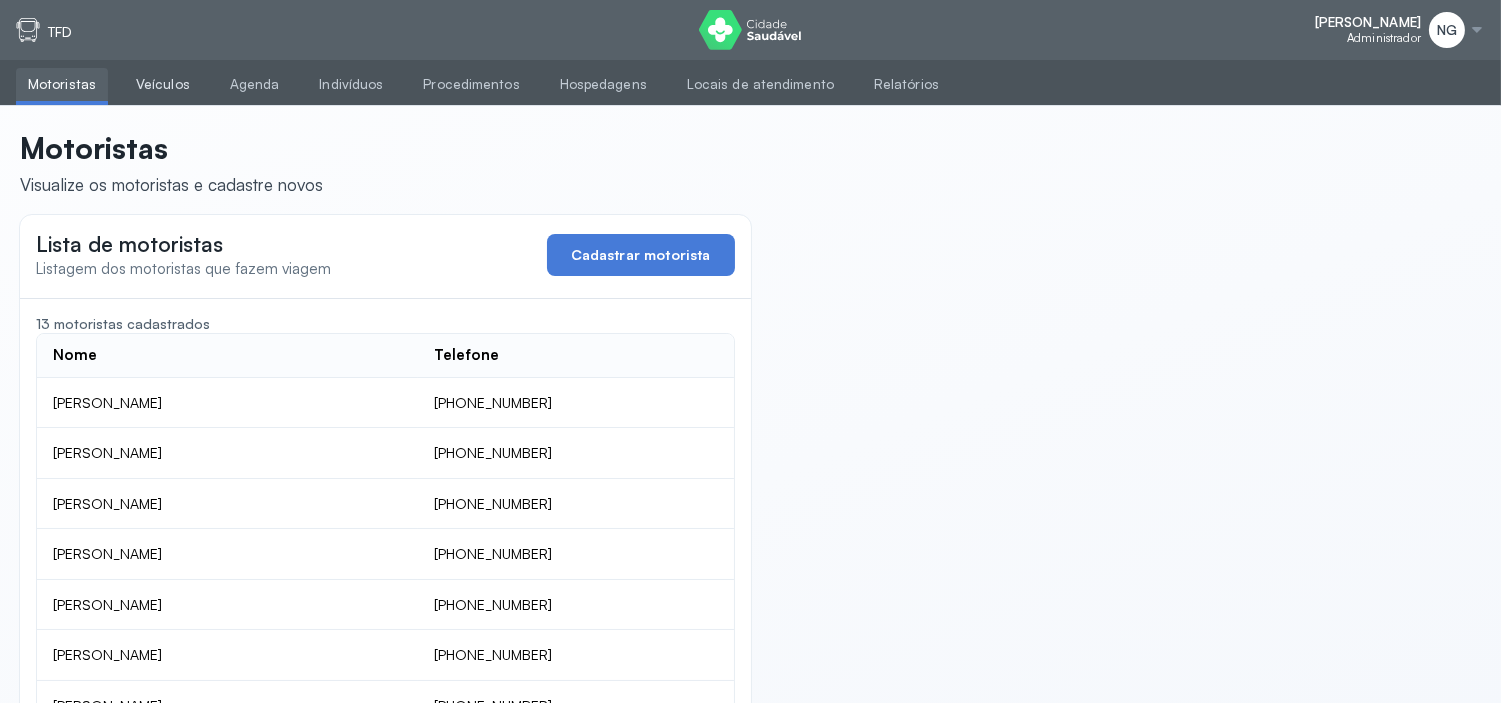 click on "Veículos" at bounding box center (163, 84) 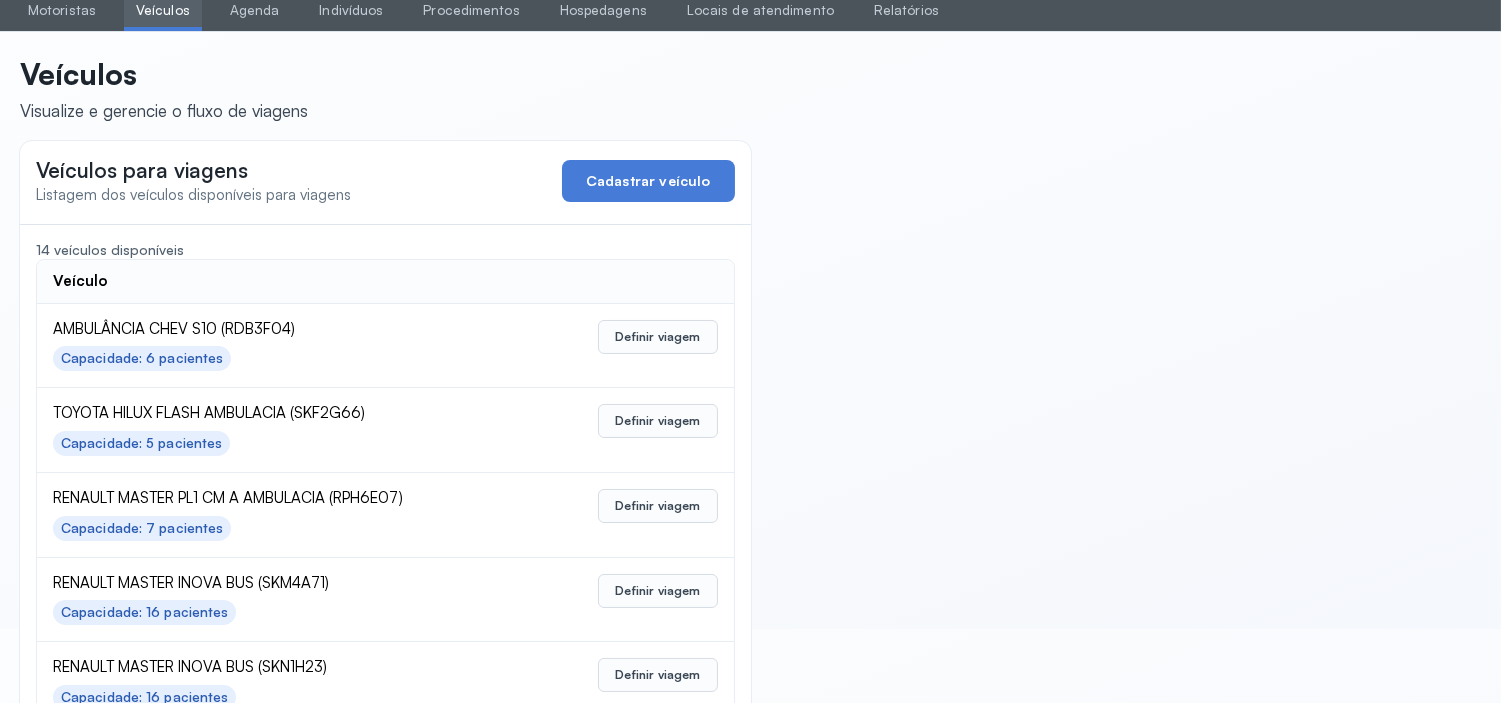scroll, scrollTop: 111, scrollLeft: 0, axis: vertical 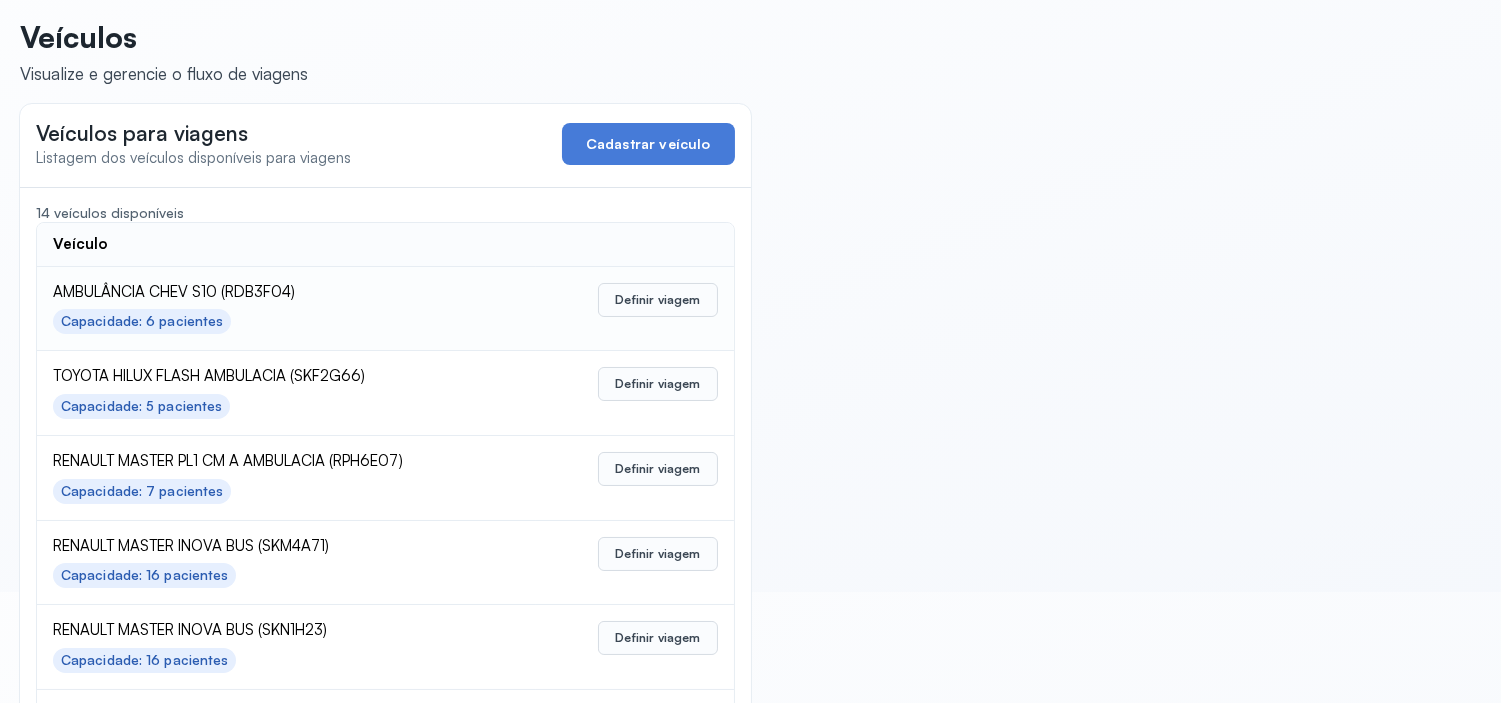 drag, startPoint x: 147, startPoint y: 327, endPoint x: 216, endPoint y: 335, distance: 69.46222 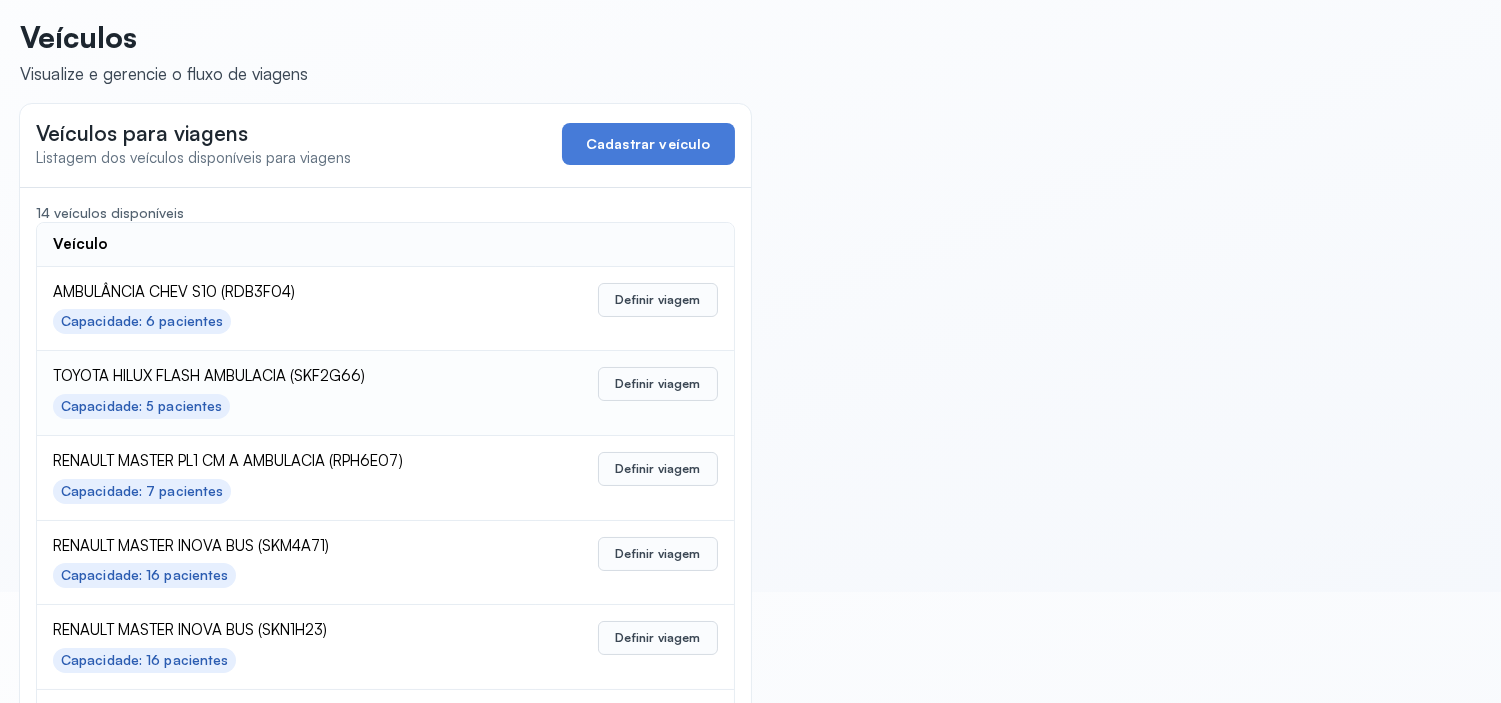 click on "Capacidade: 5 pacientes" at bounding box center [141, 406] 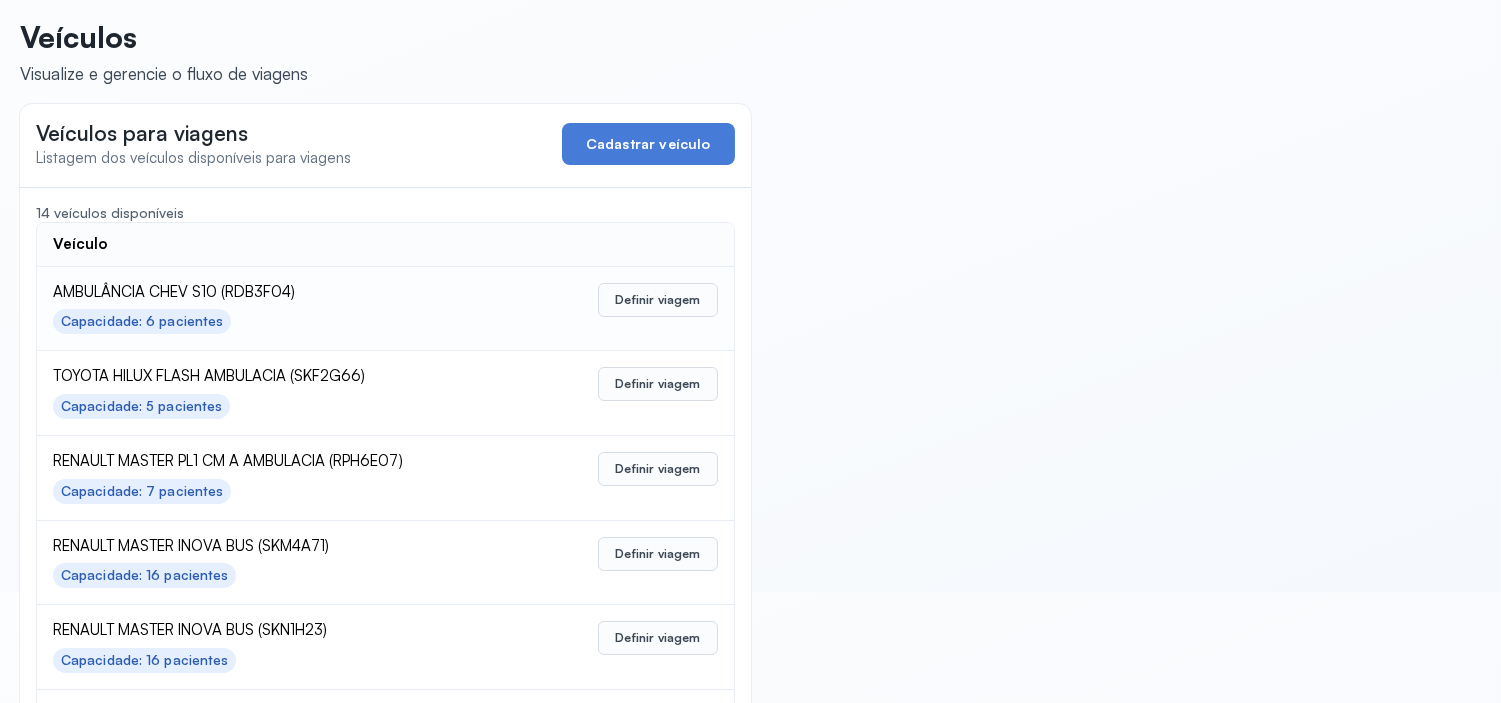 scroll, scrollTop: 0, scrollLeft: 0, axis: both 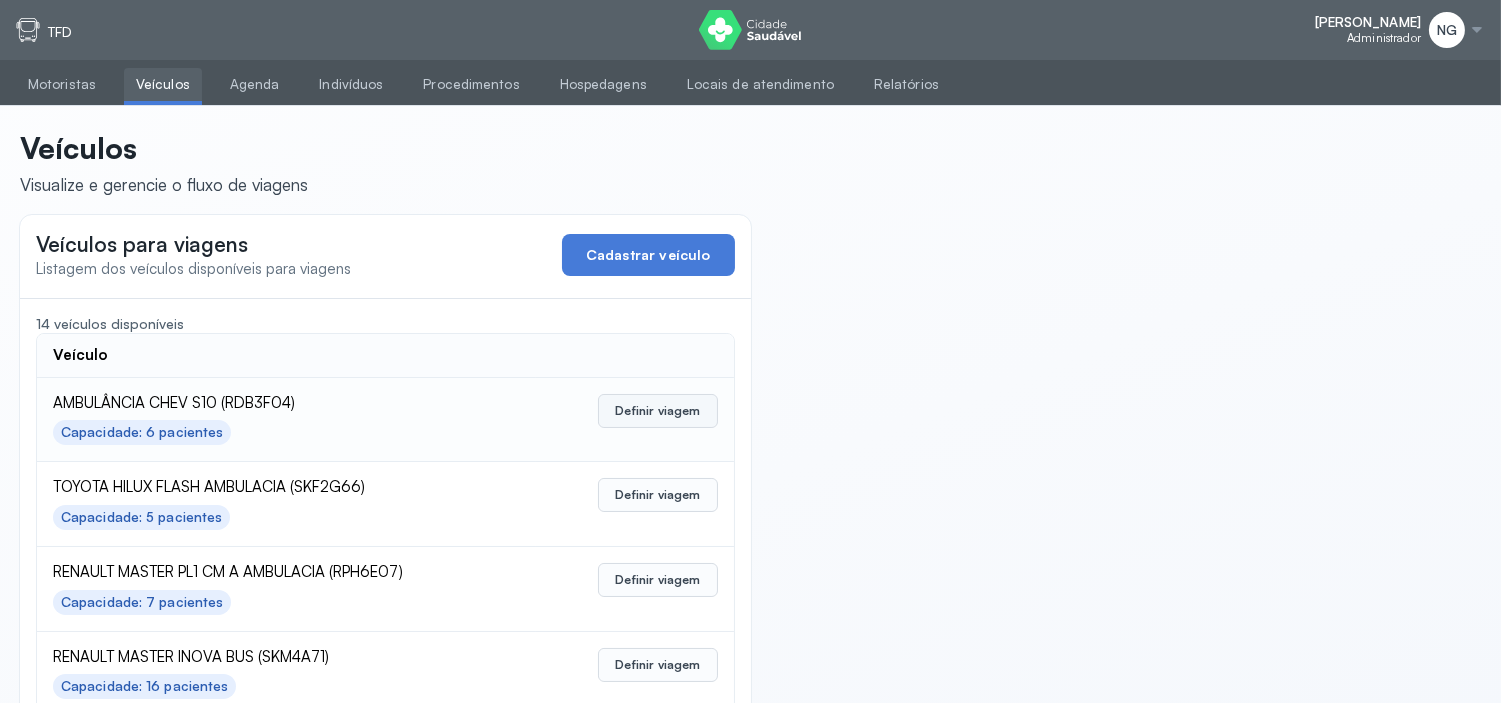 click on "Definir viagem" at bounding box center [657, 411] 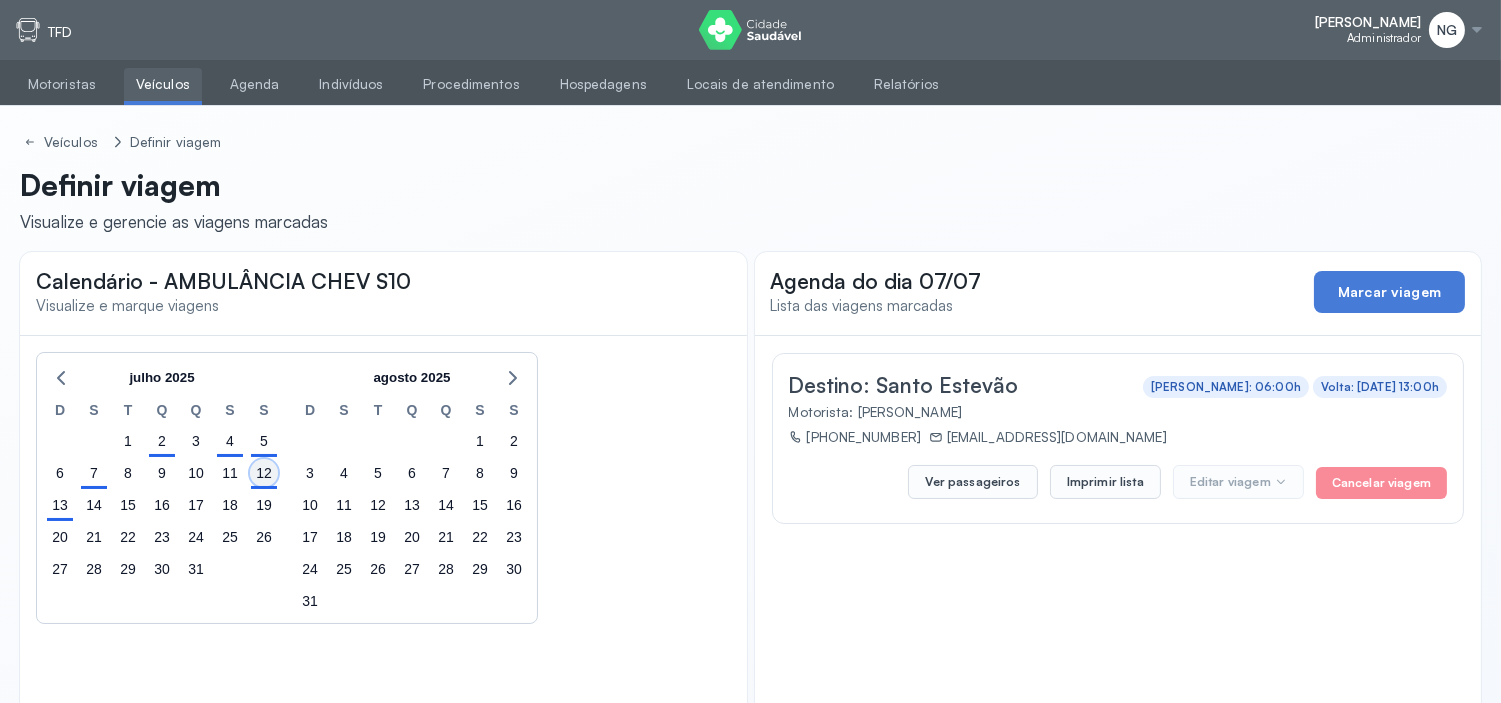 click on "12" 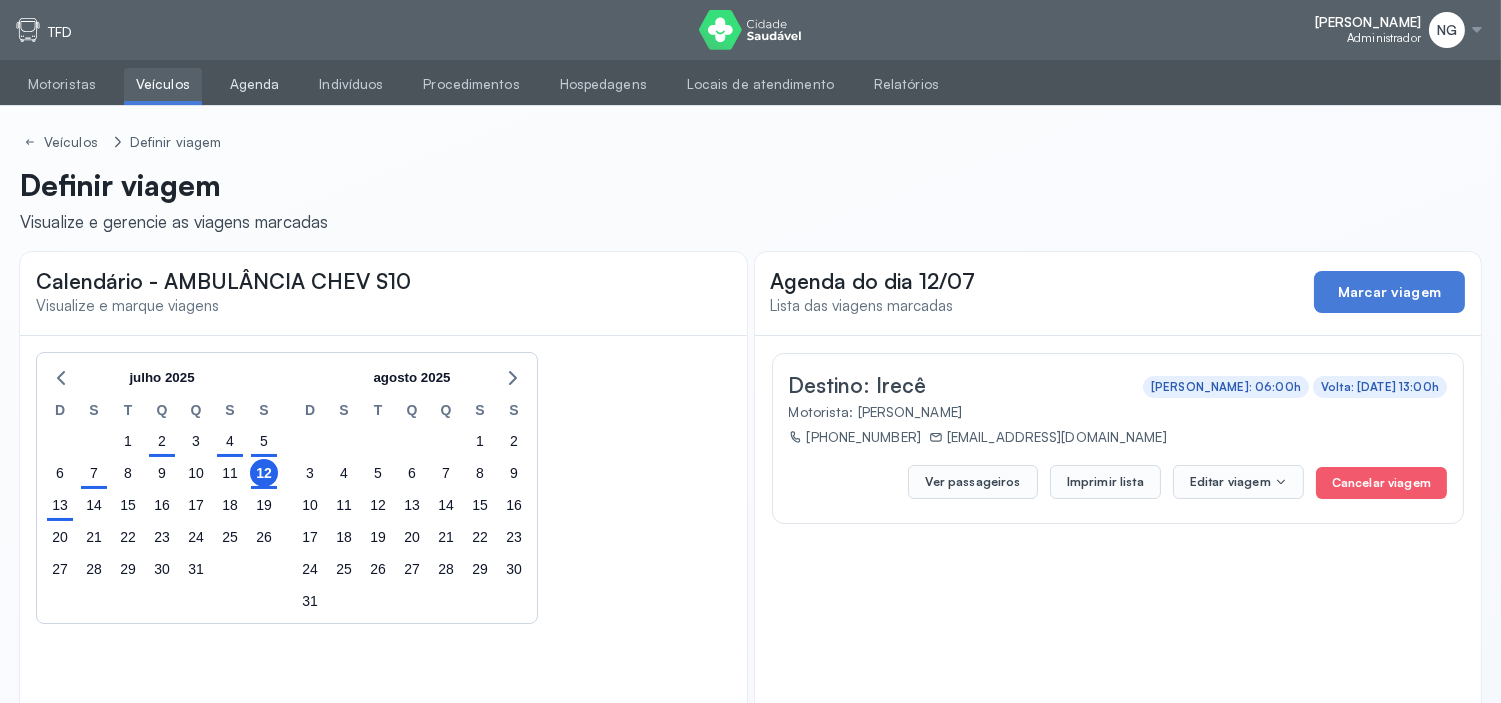 click on "Agenda" at bounding box center (255, 84) 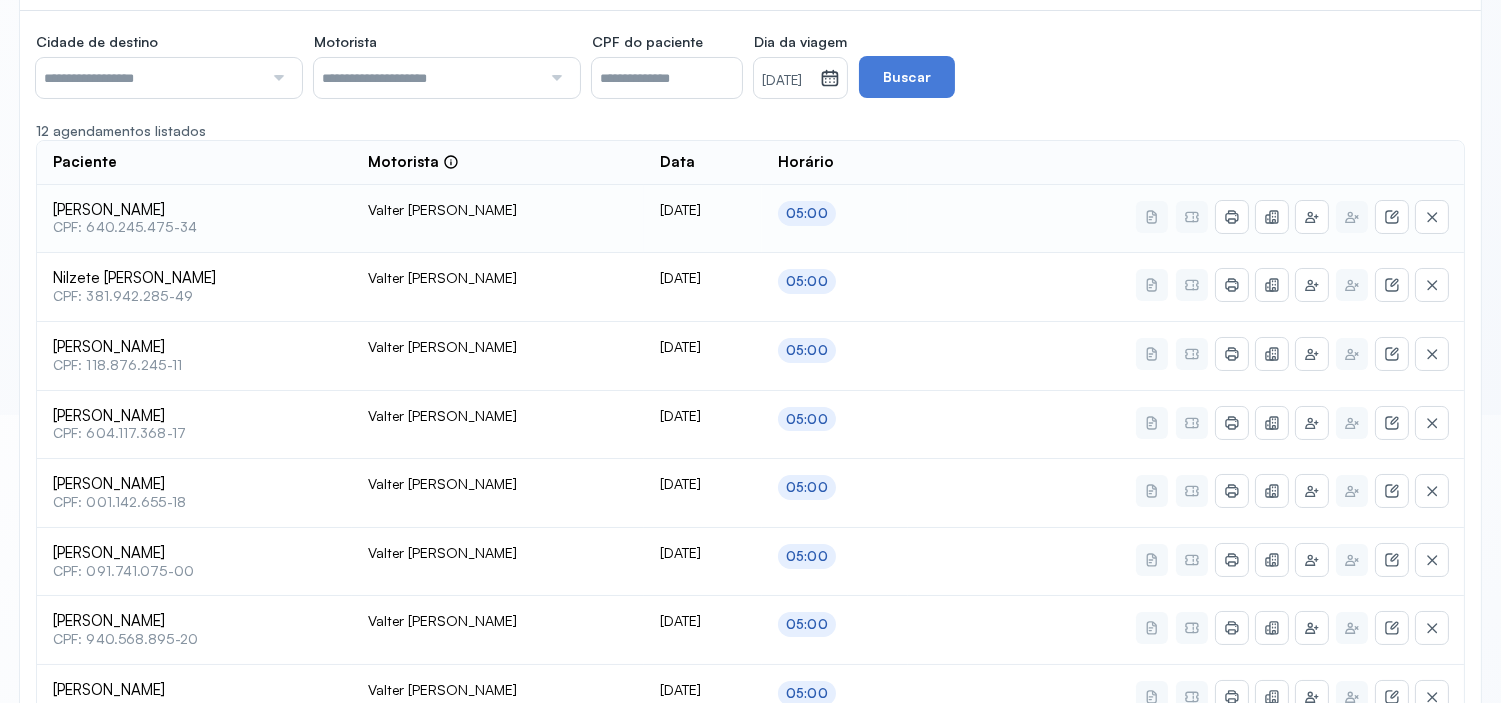 scroll, scrollTop: 252, scrollLeft: 0, axis: vertical 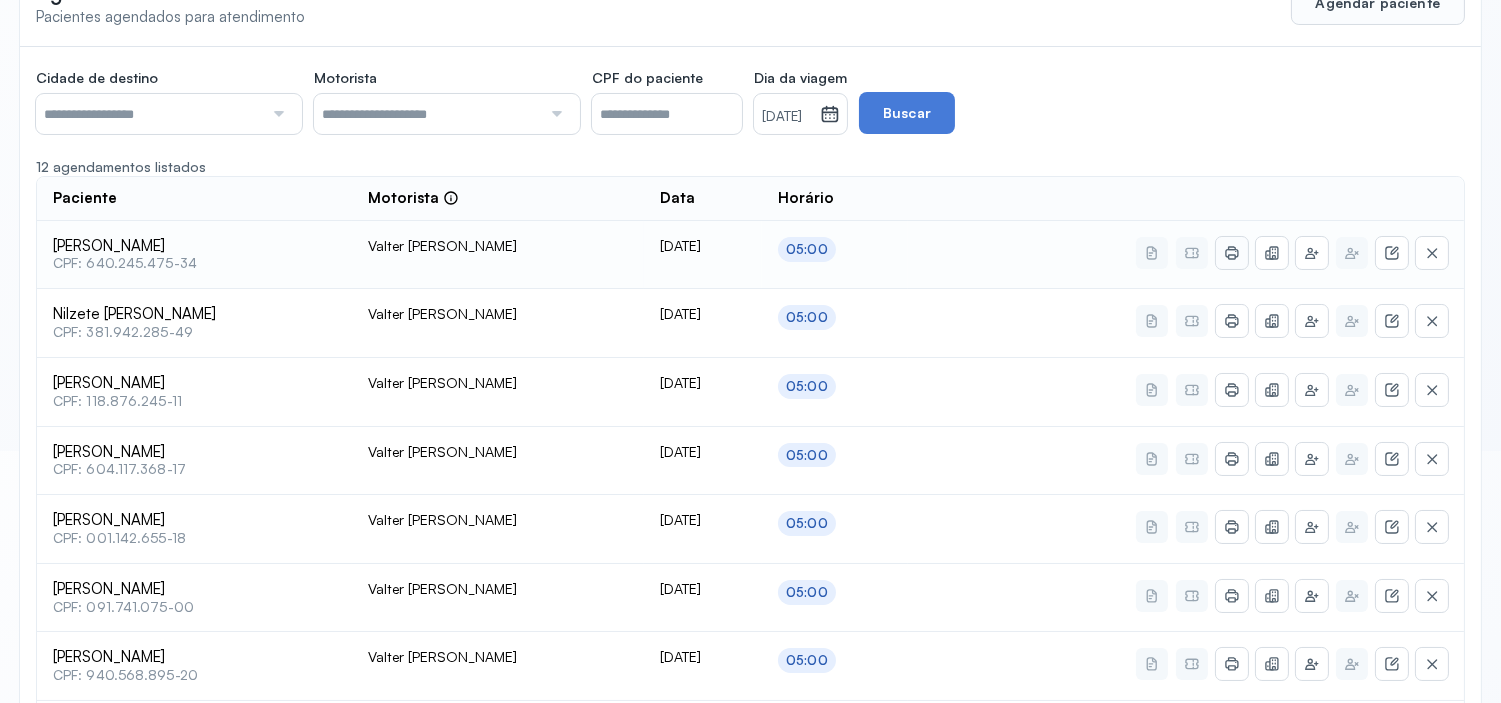 click 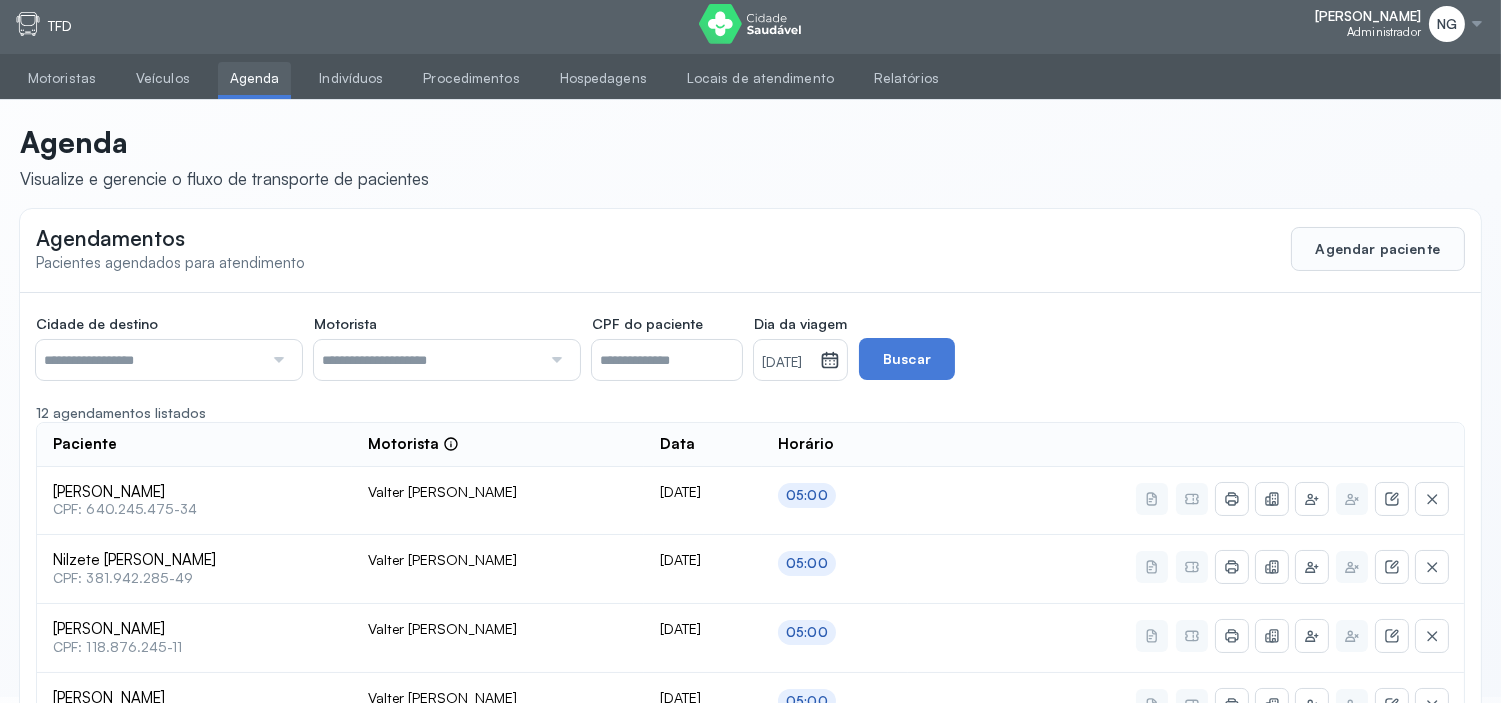 scroll, scrollTop: 0, scrollLeft: 0, axis: both 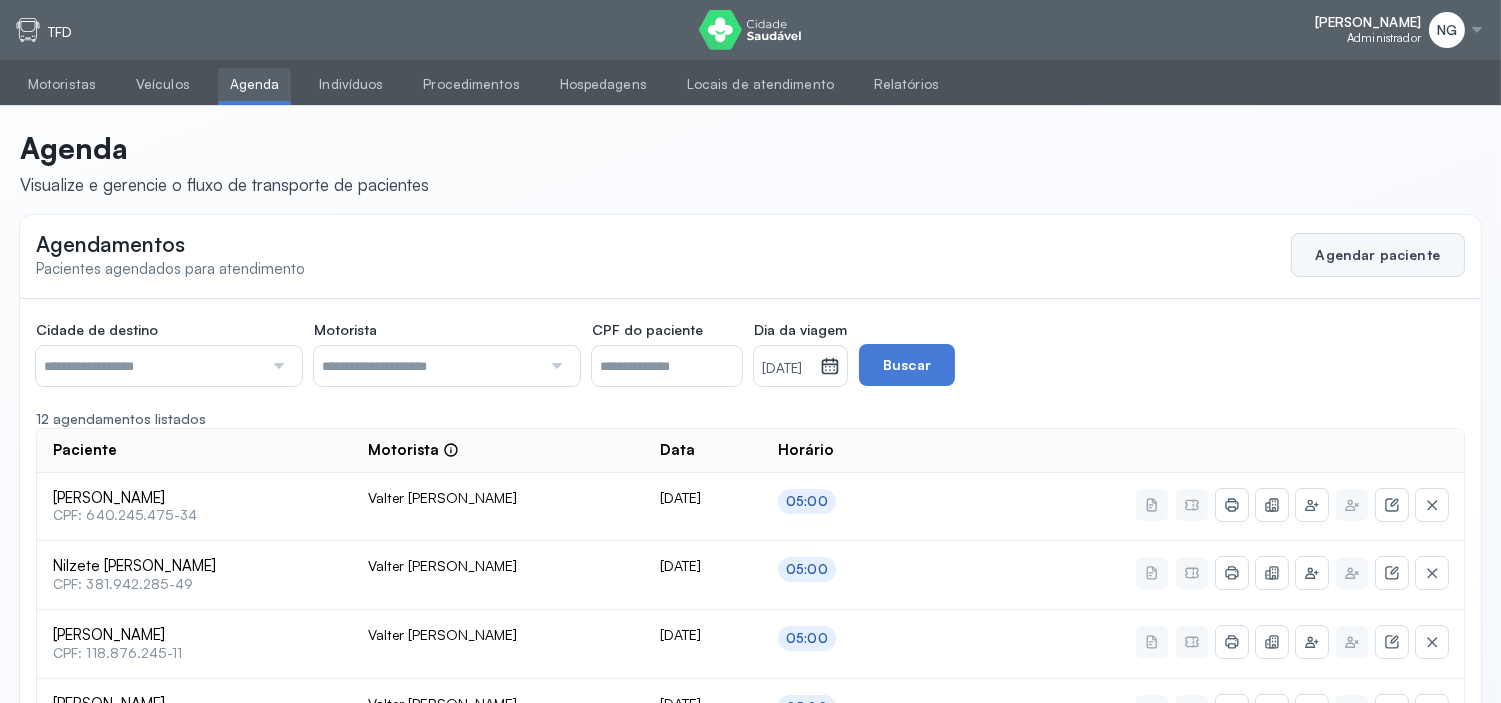 click on "Agendar paciente" 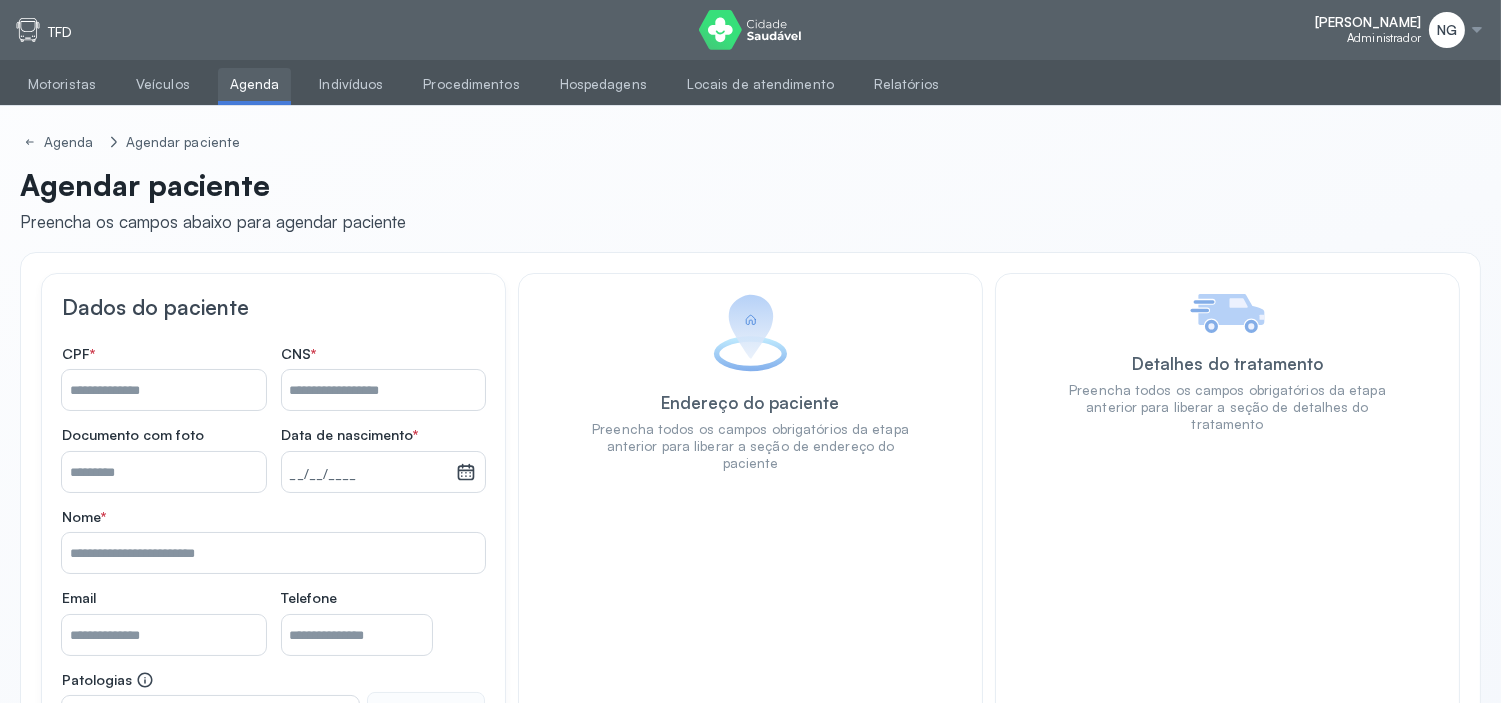 click on "Nome   *" at bounding box center [164, 390] 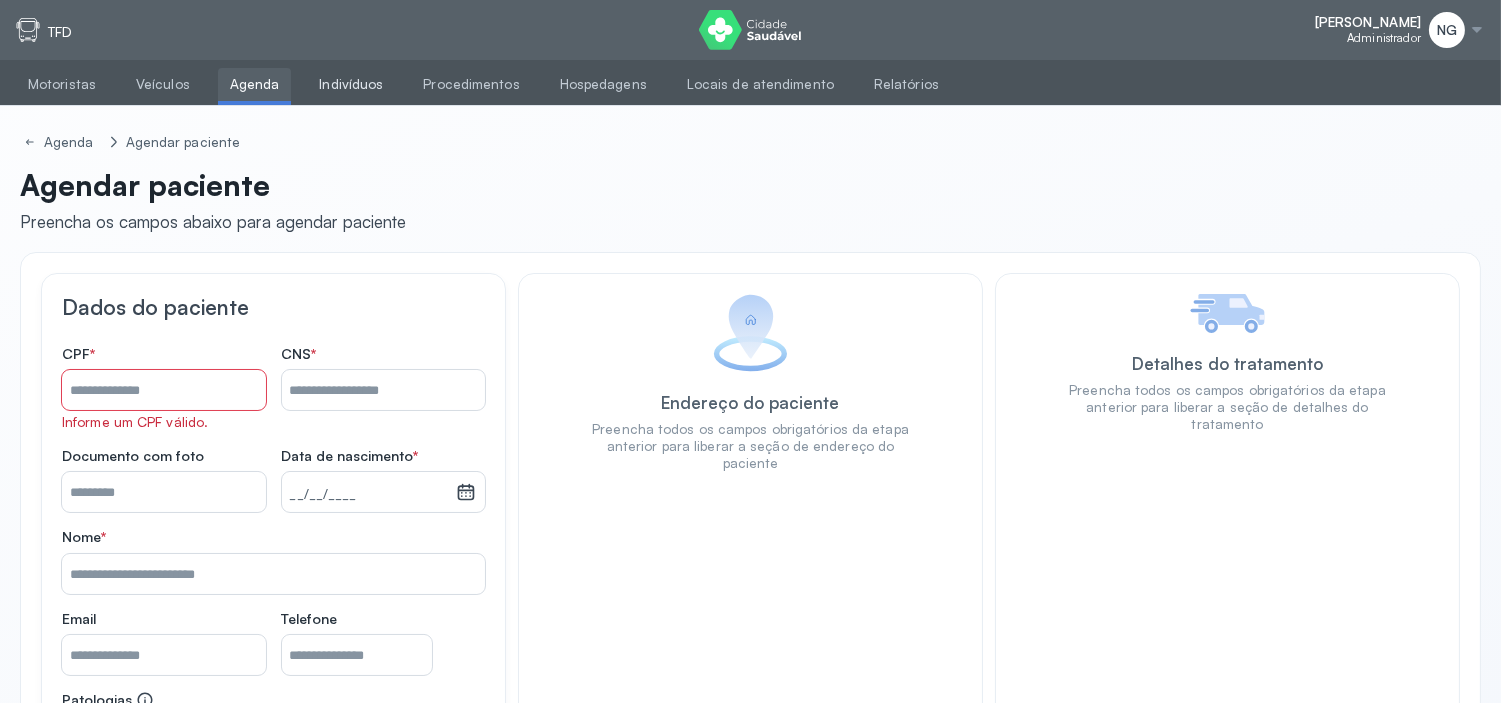 click on "Indivíduos" at bounding box center [351, 84] 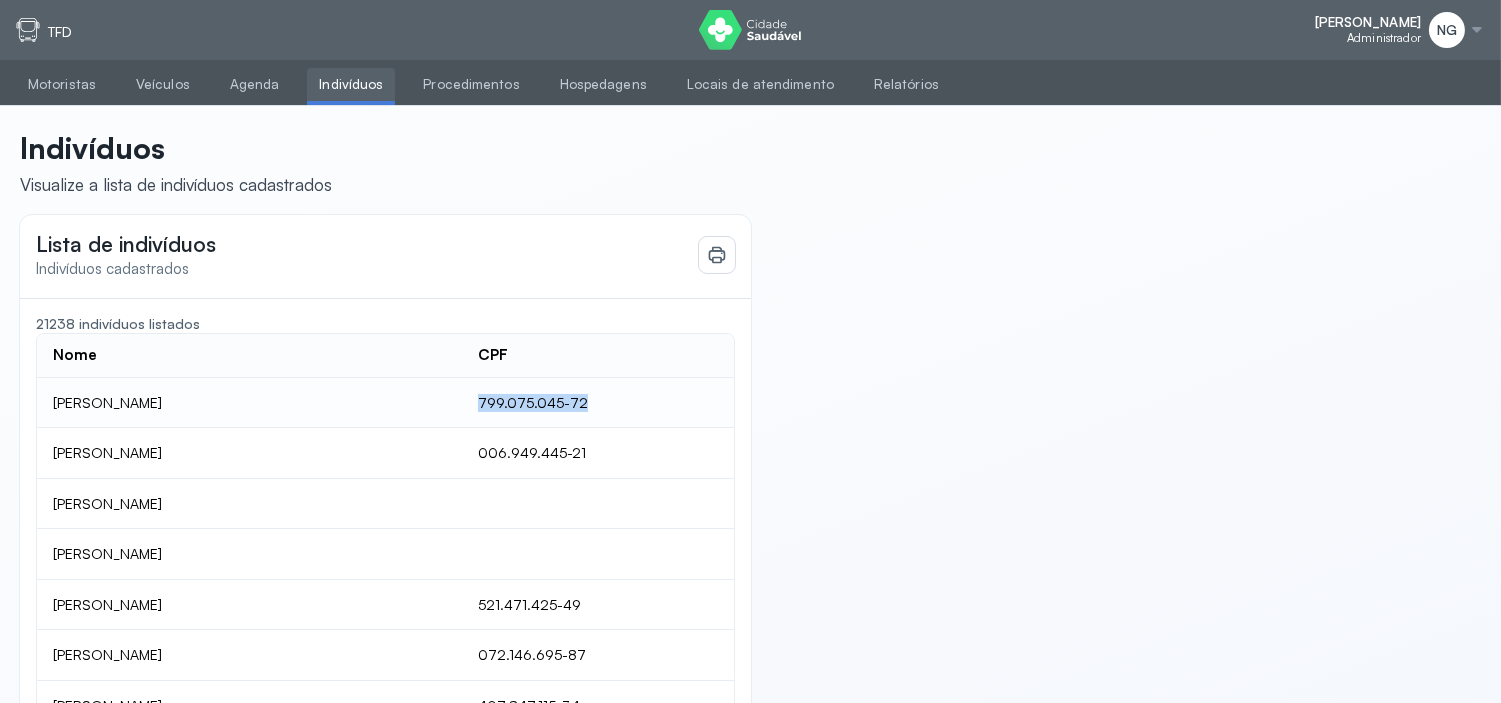 drag, startPoint x: 478, startPoint y: 394, endPoint x: 601, endPoint y: 405, distance: 123.49089 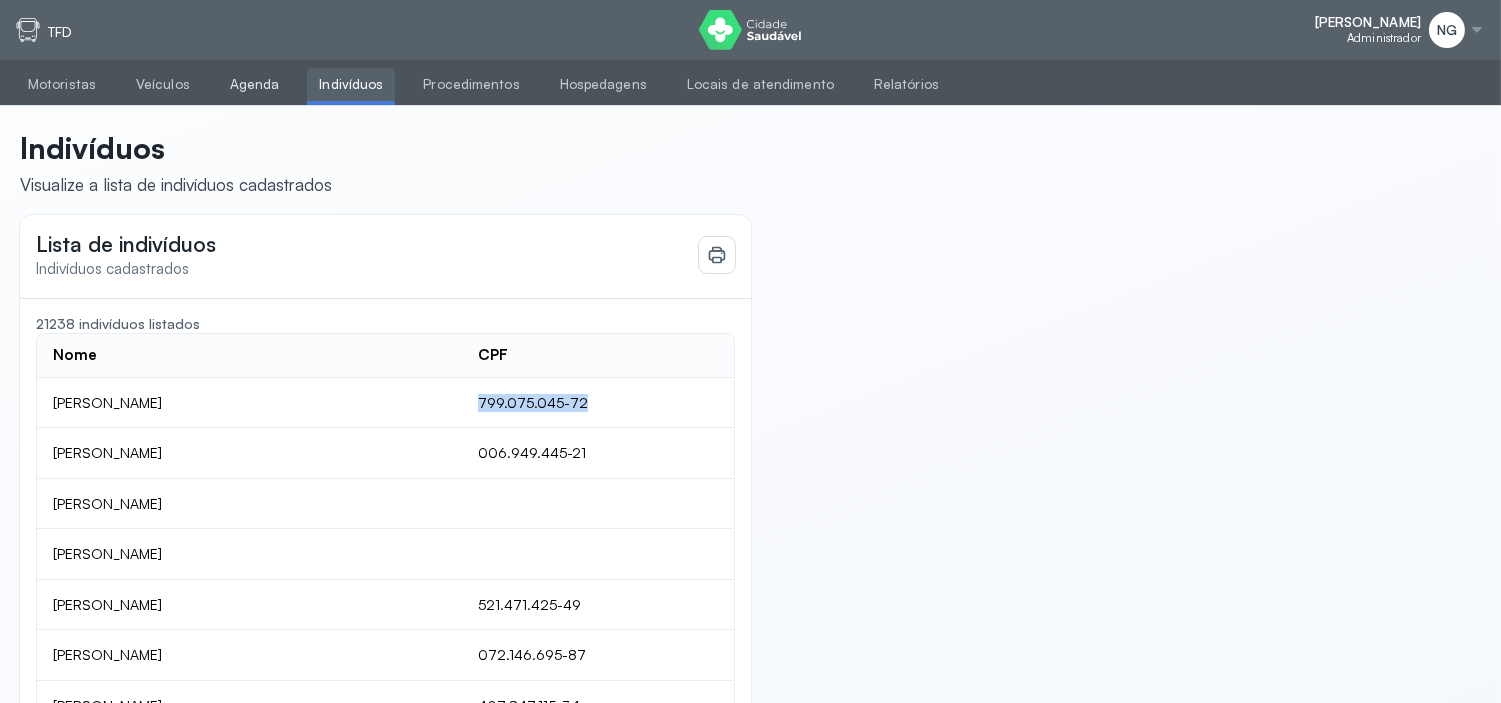 click on "Agenda" at bounding box center (255, 84) 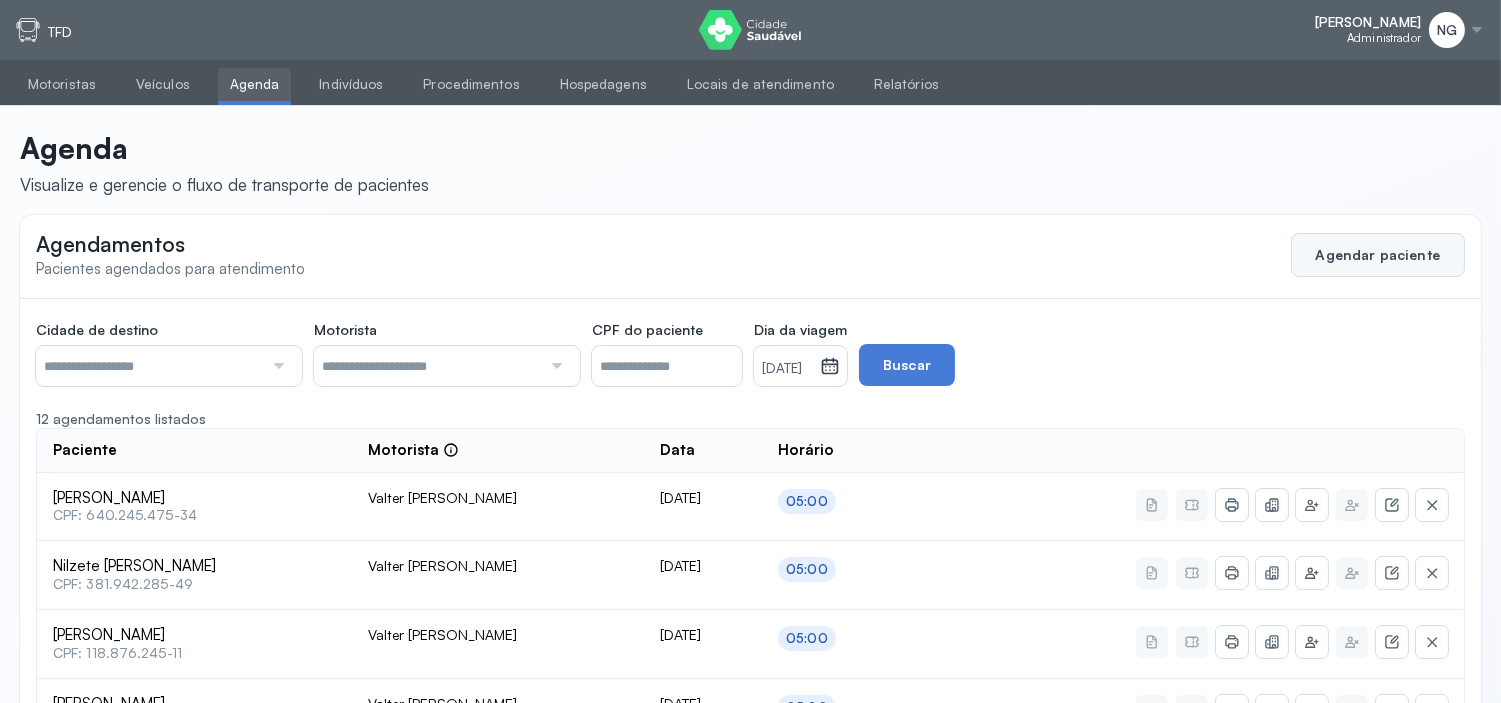 click on "Agendar paciente" 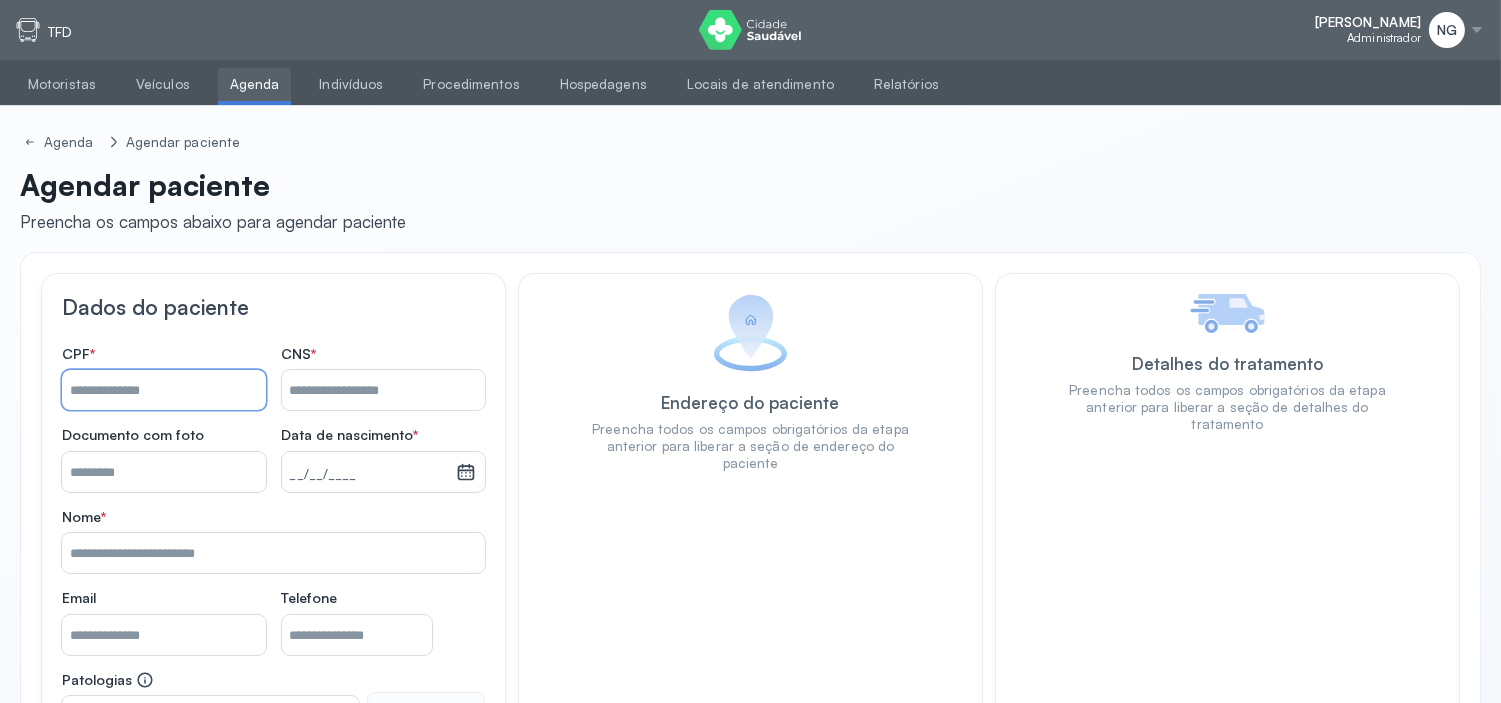 click on "Nome   *" at bounding box center [164, 390] 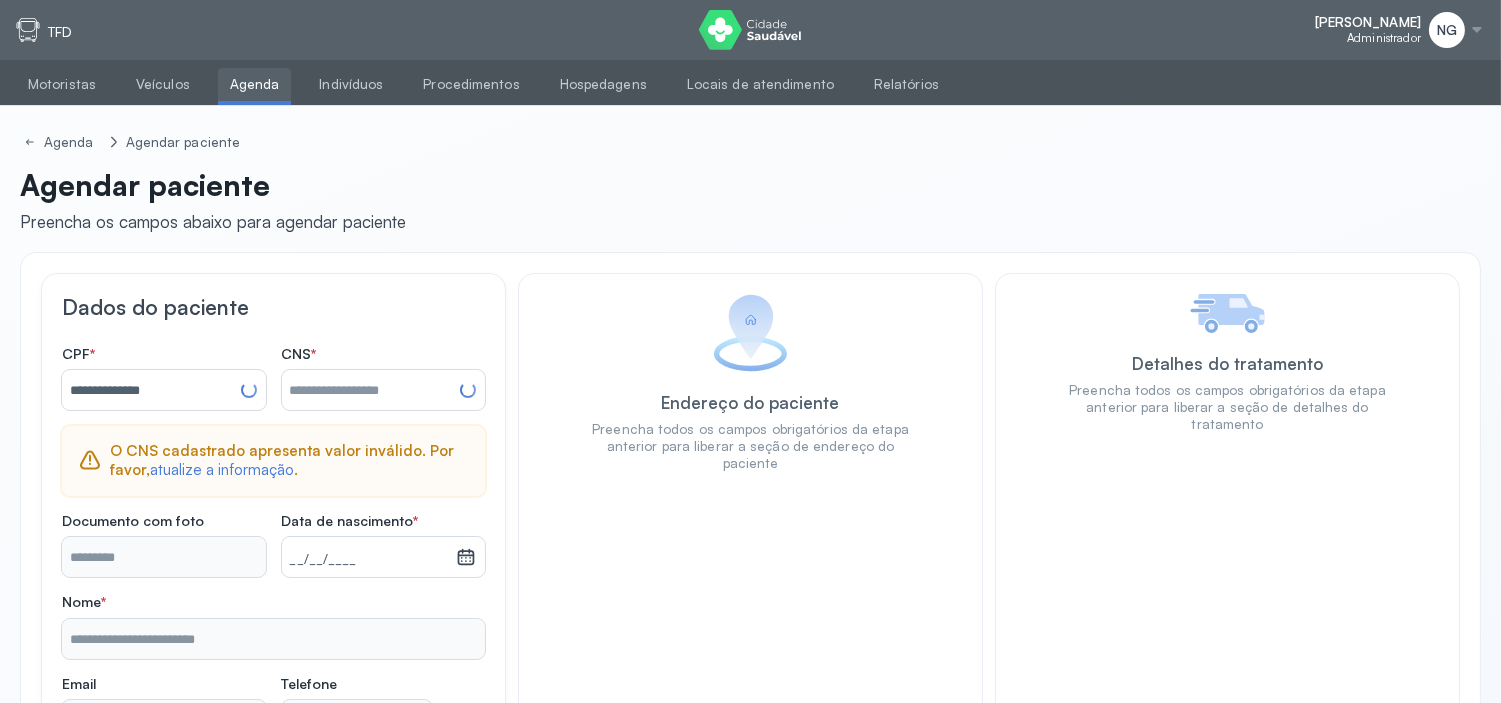 type on "**********" 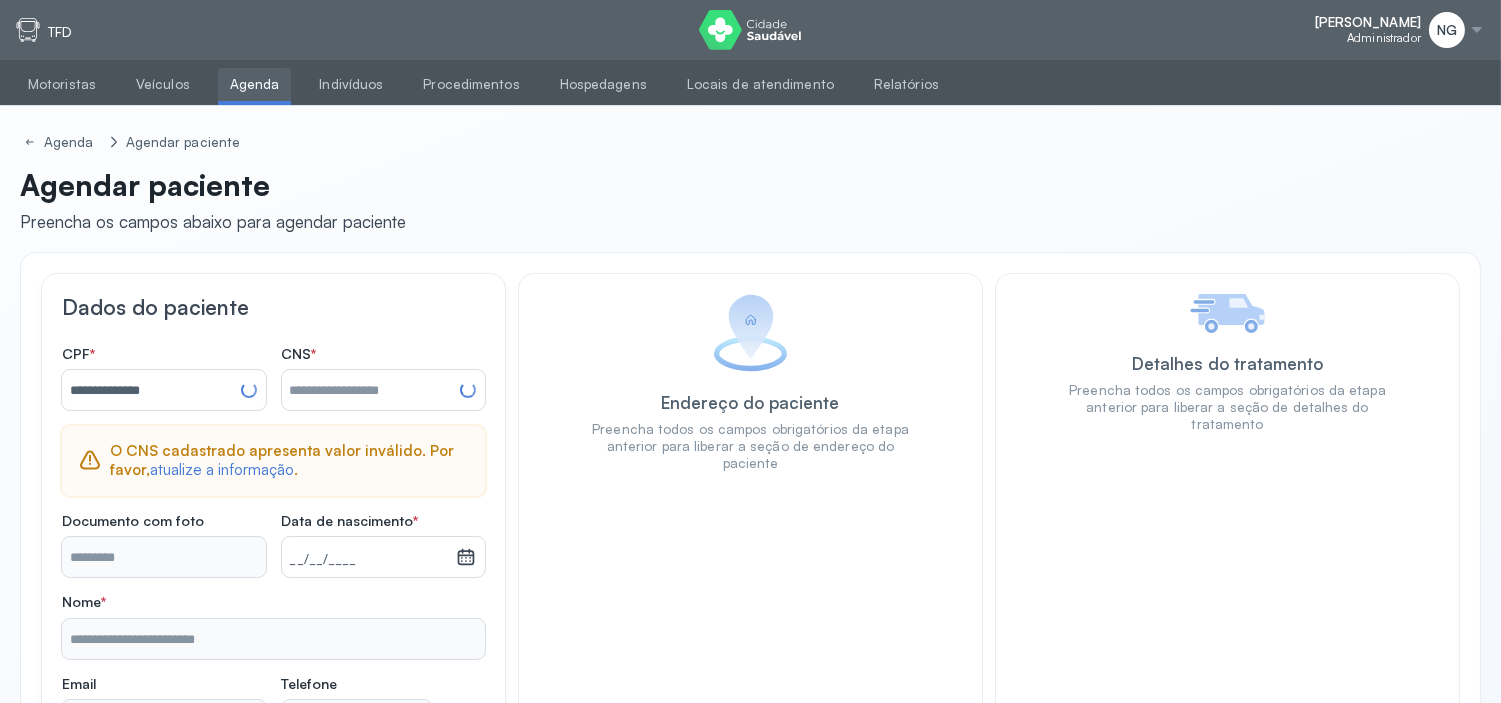type on "**********" 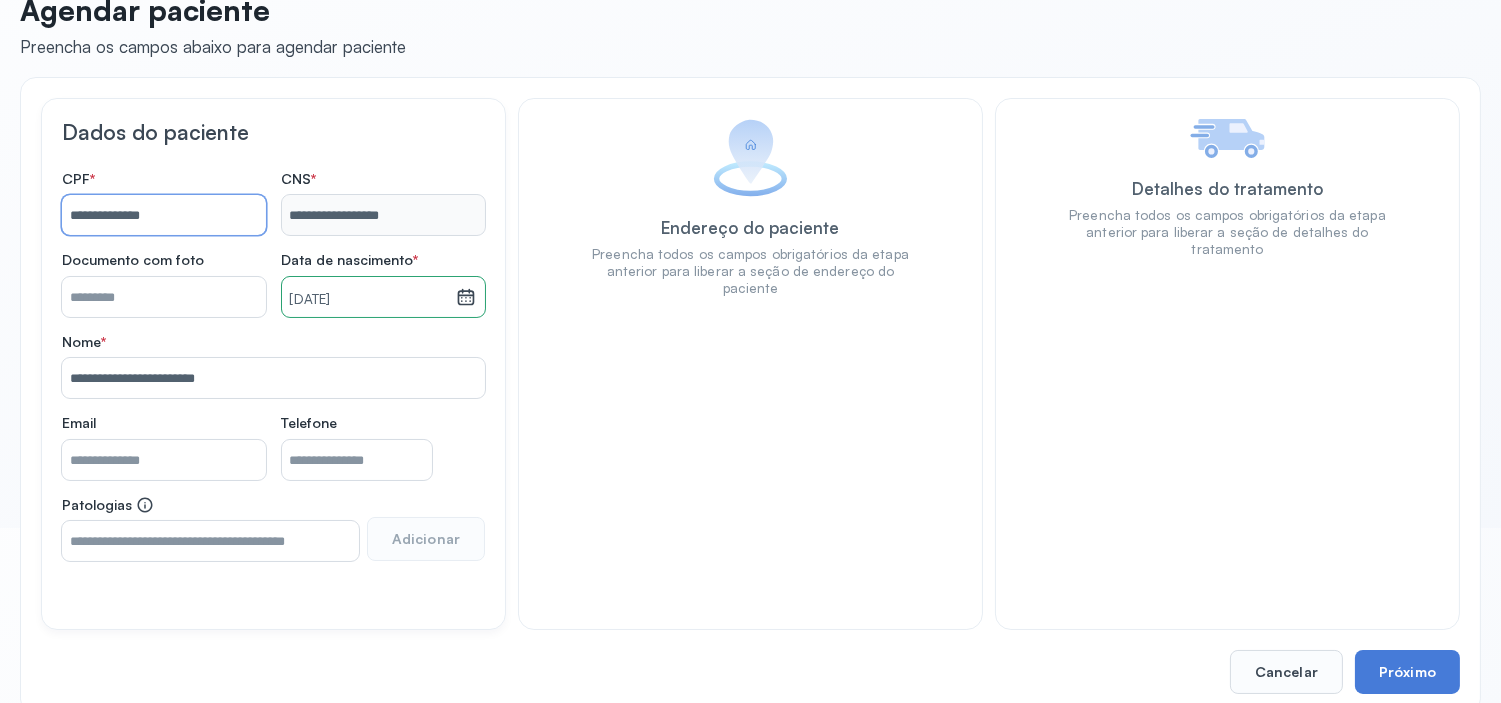 scroll, scrollTop: 208, scrollLeft: 0, axis: vertical 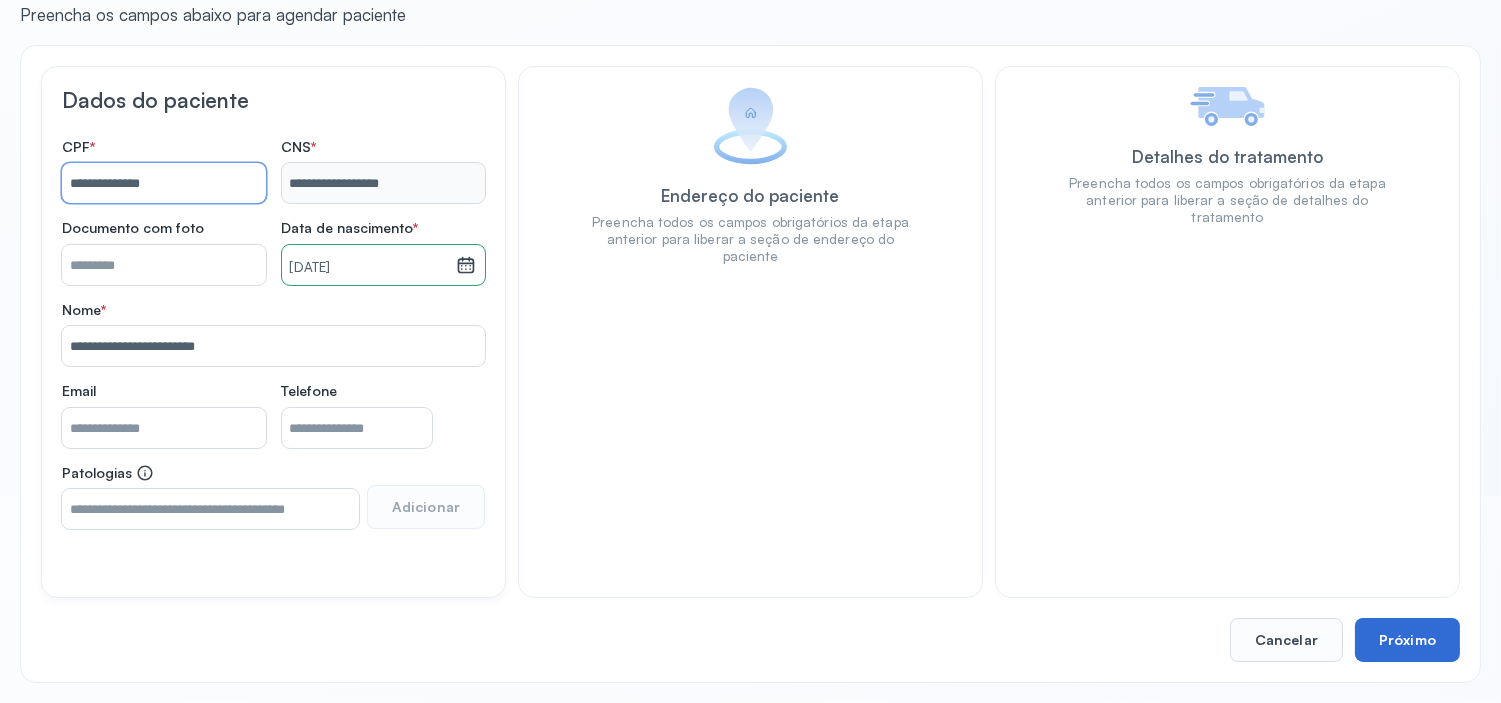 type on "**********" 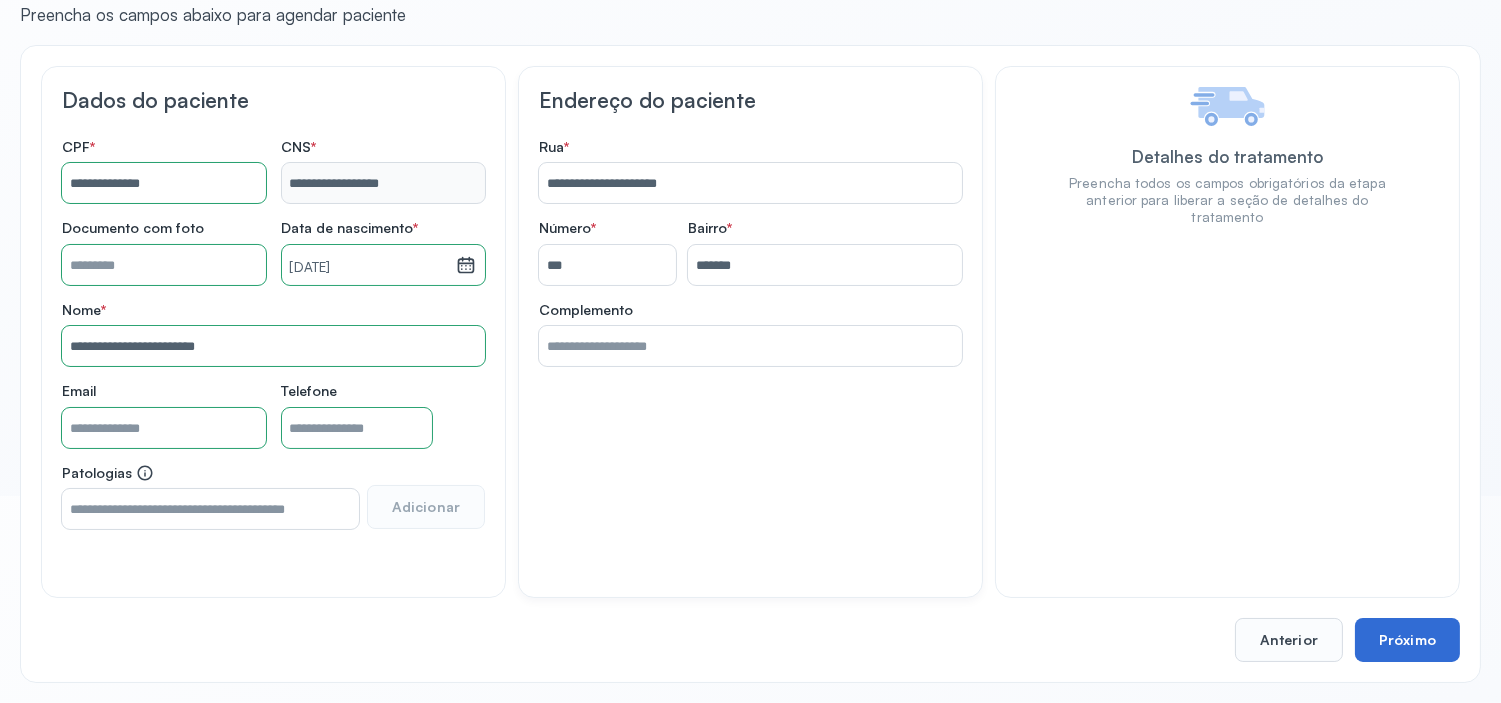 click on "Próximo" at bounding box center (1407, 640) 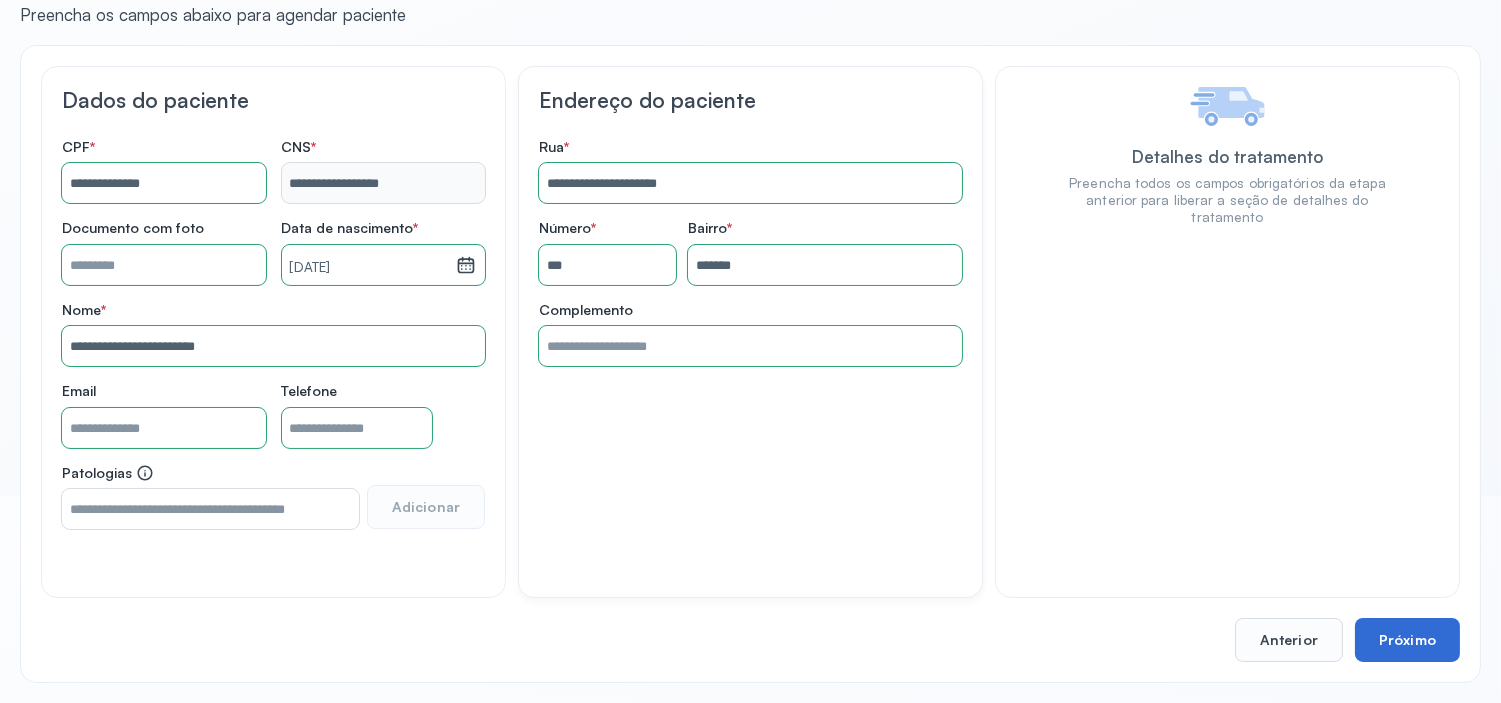 click on "Próximo" at bounding box center (1407, 640) 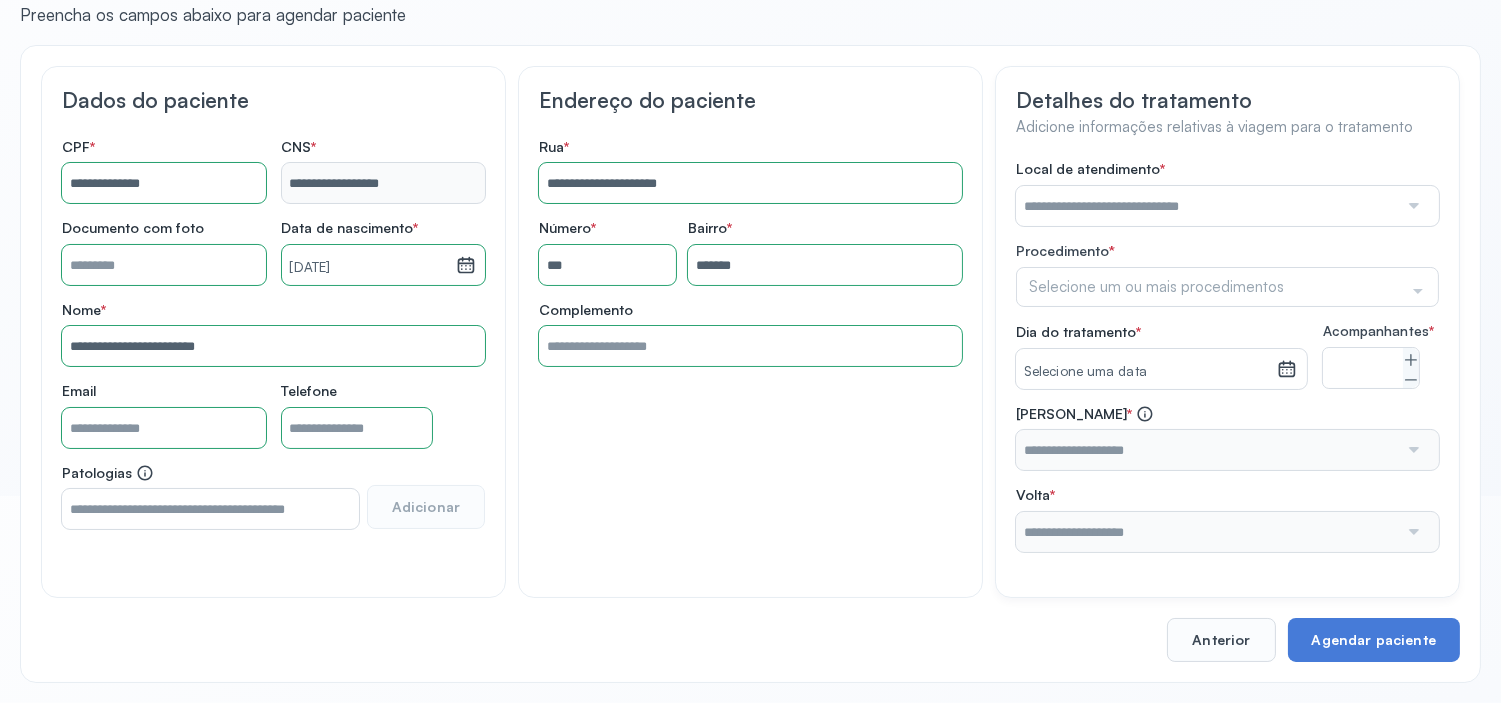 click at bounding box center [1207, 206] 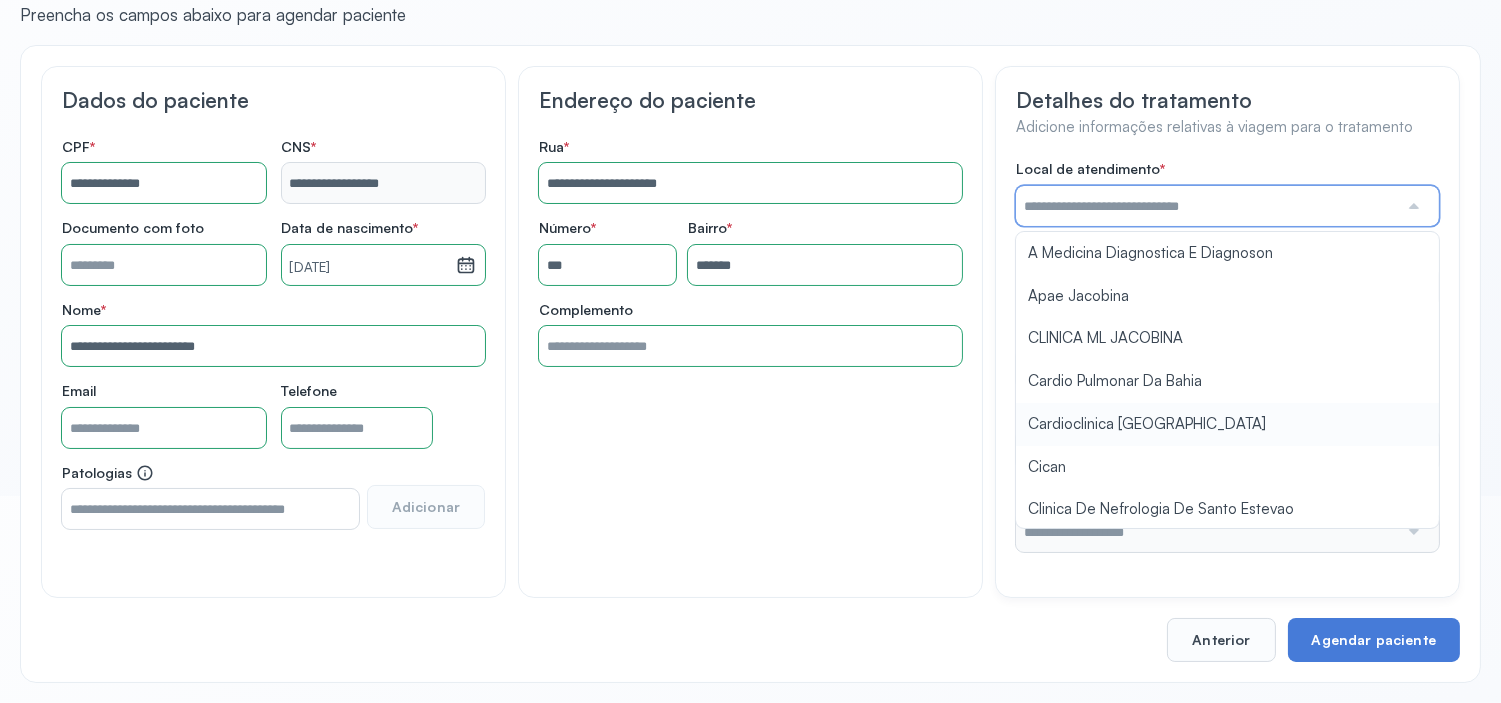 type on "**********" 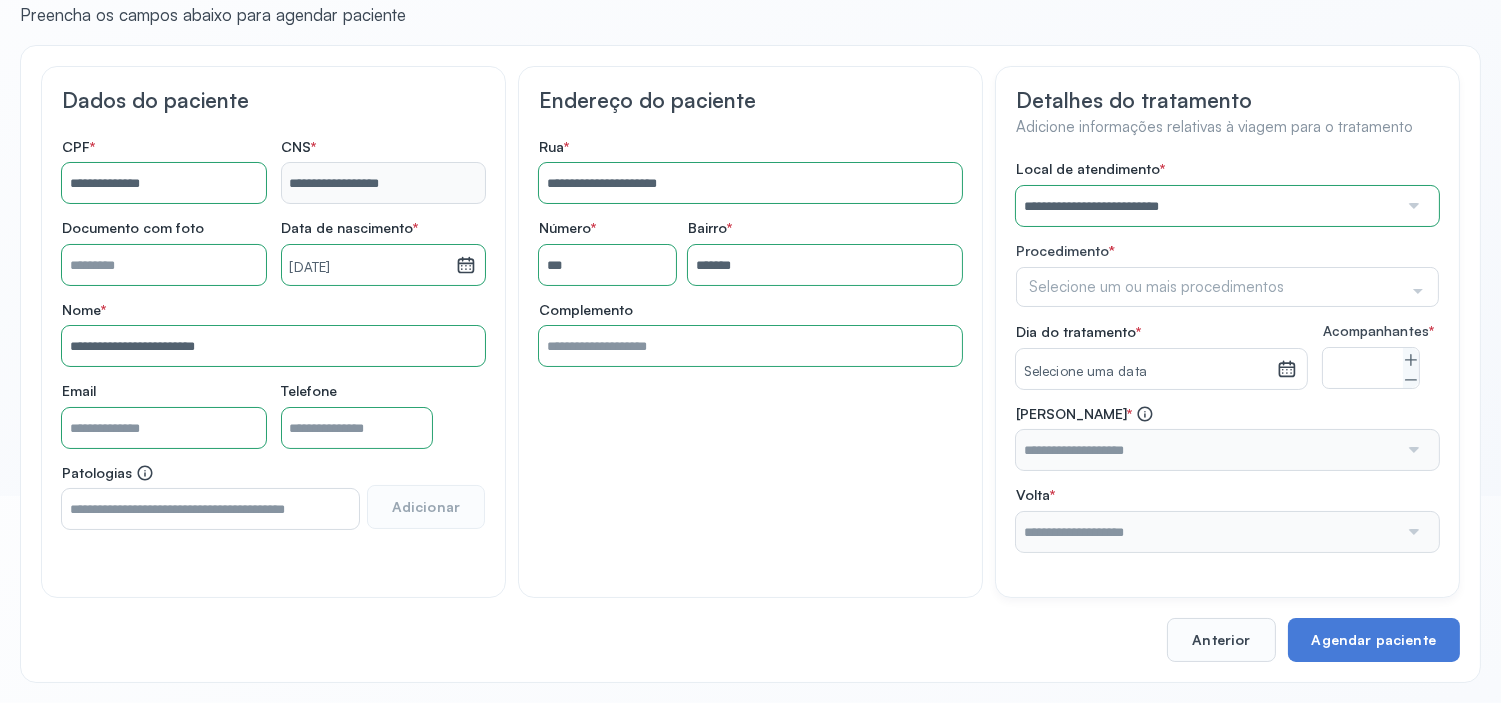 click on "**********" at bounding box center [1227, 356] 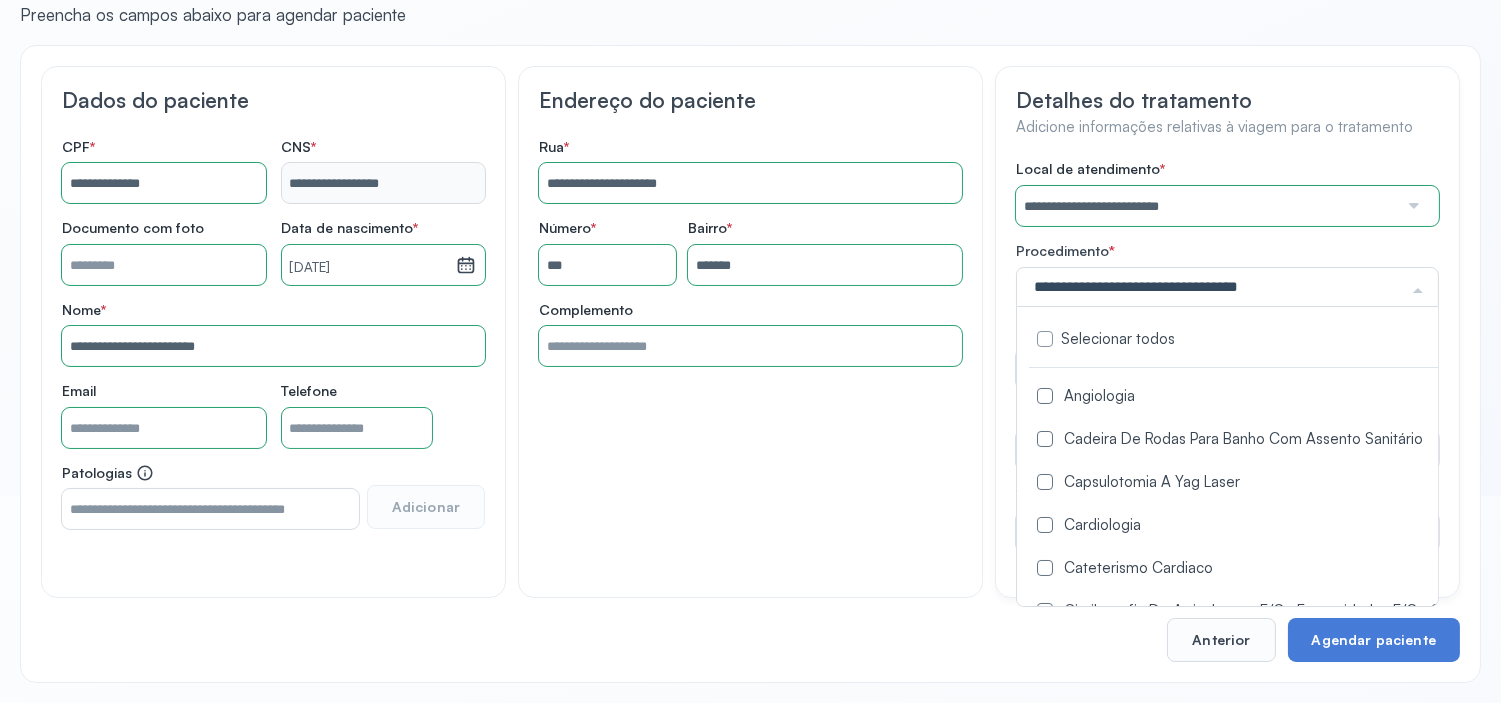 click on "Angiologia" 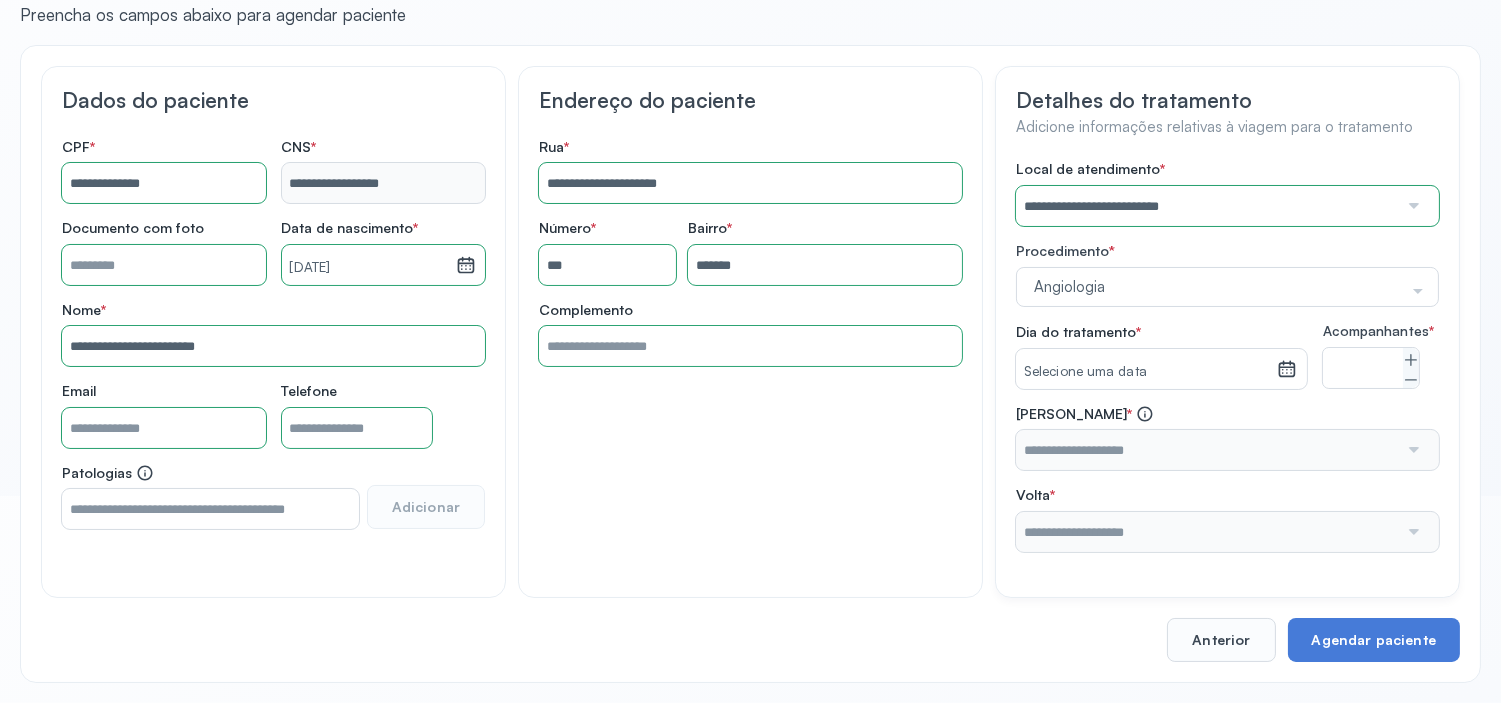 click on "Procedimento  *" at bounding box center [1227, 253] 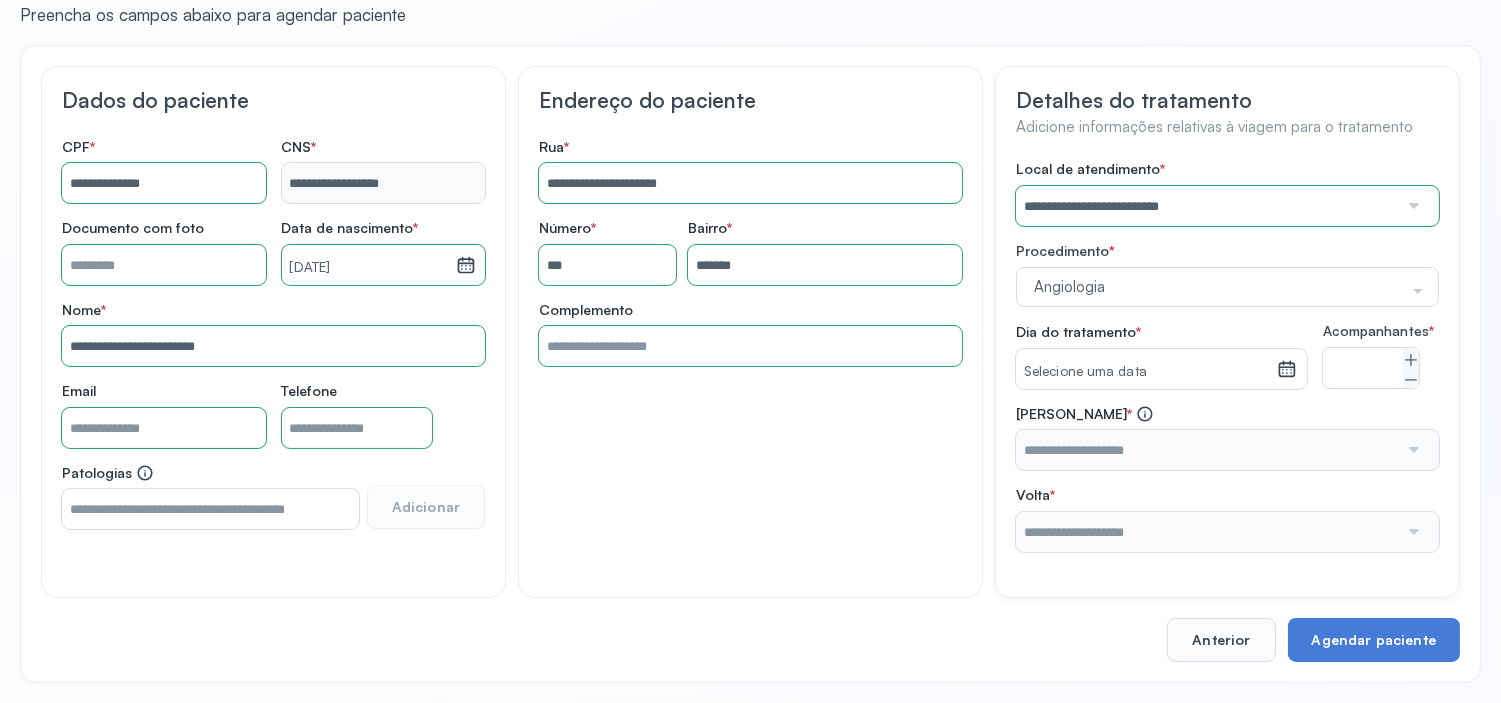 click 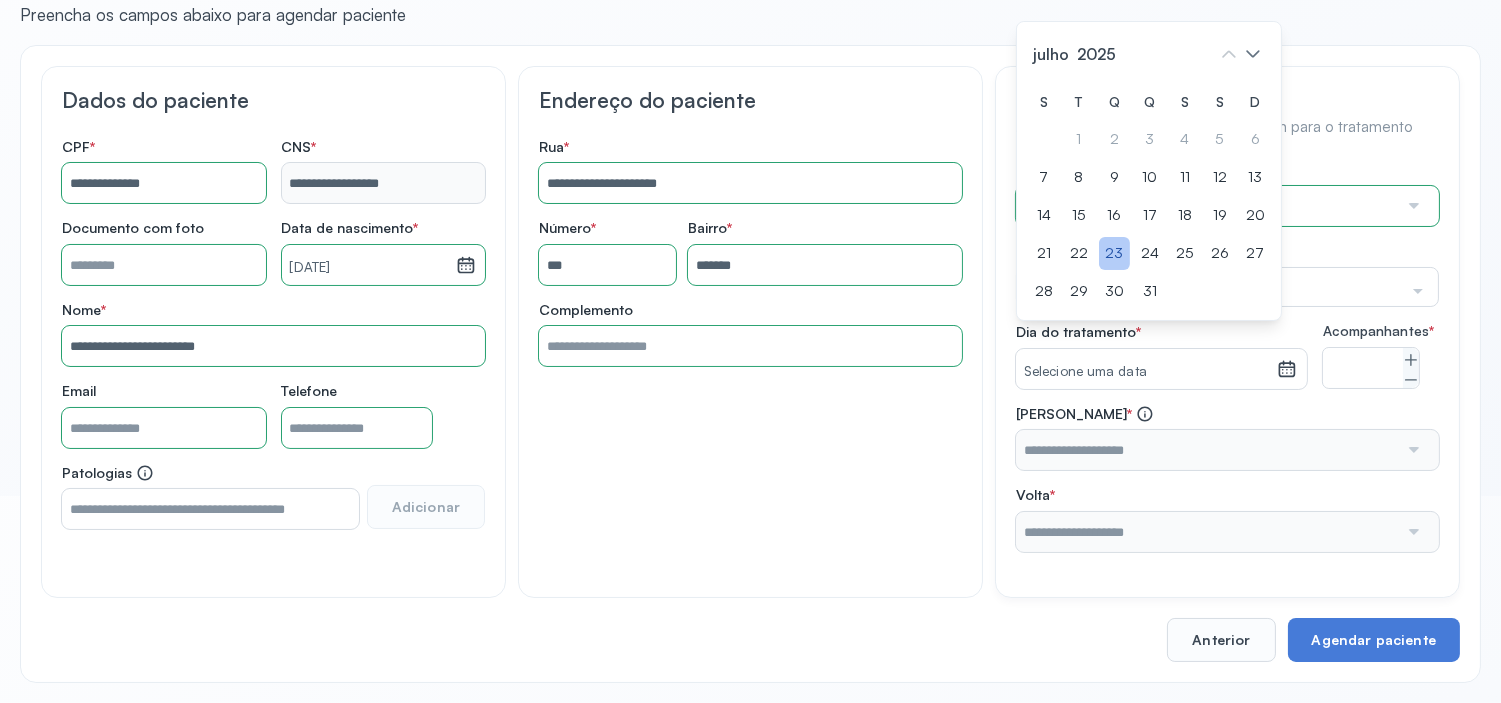click on "23" 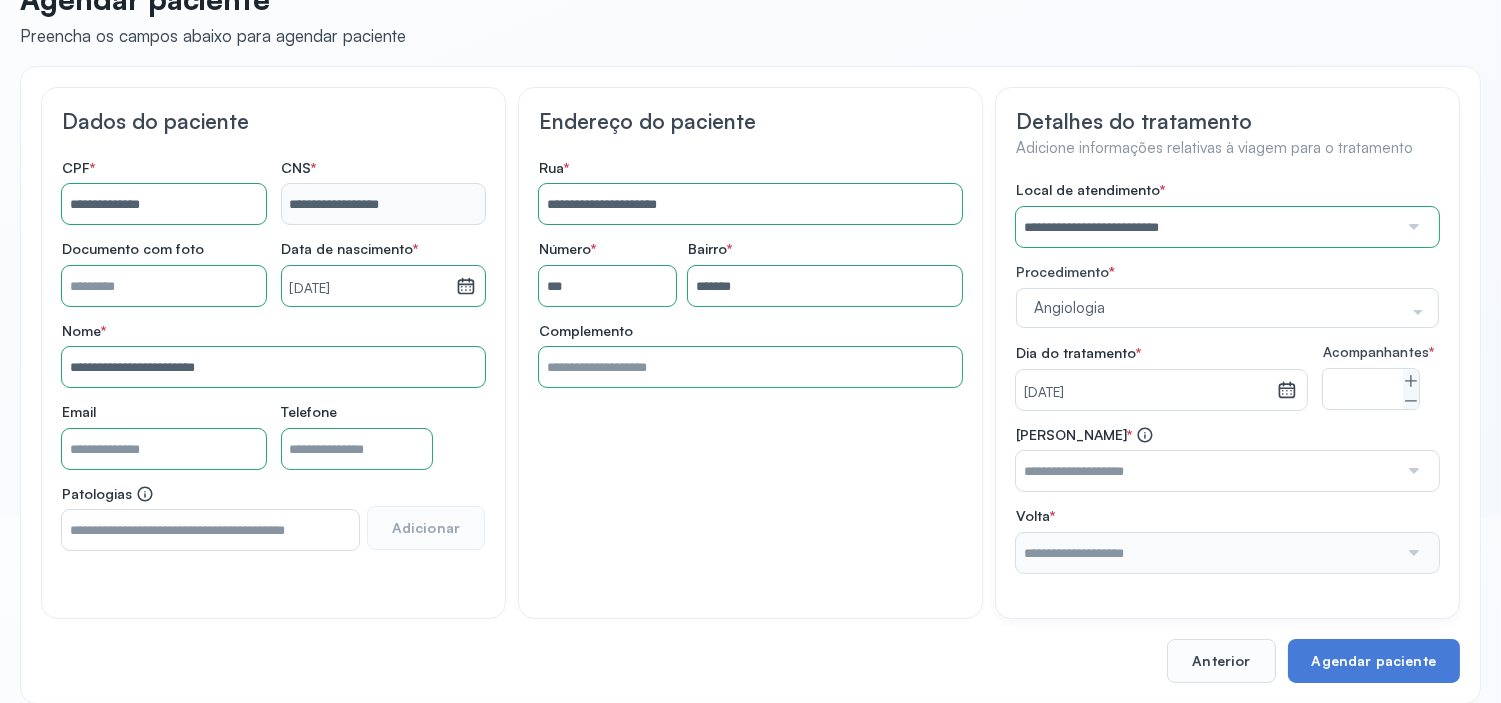scroll, scrollTop: 222, scrollLeft: 0, axis: vertical 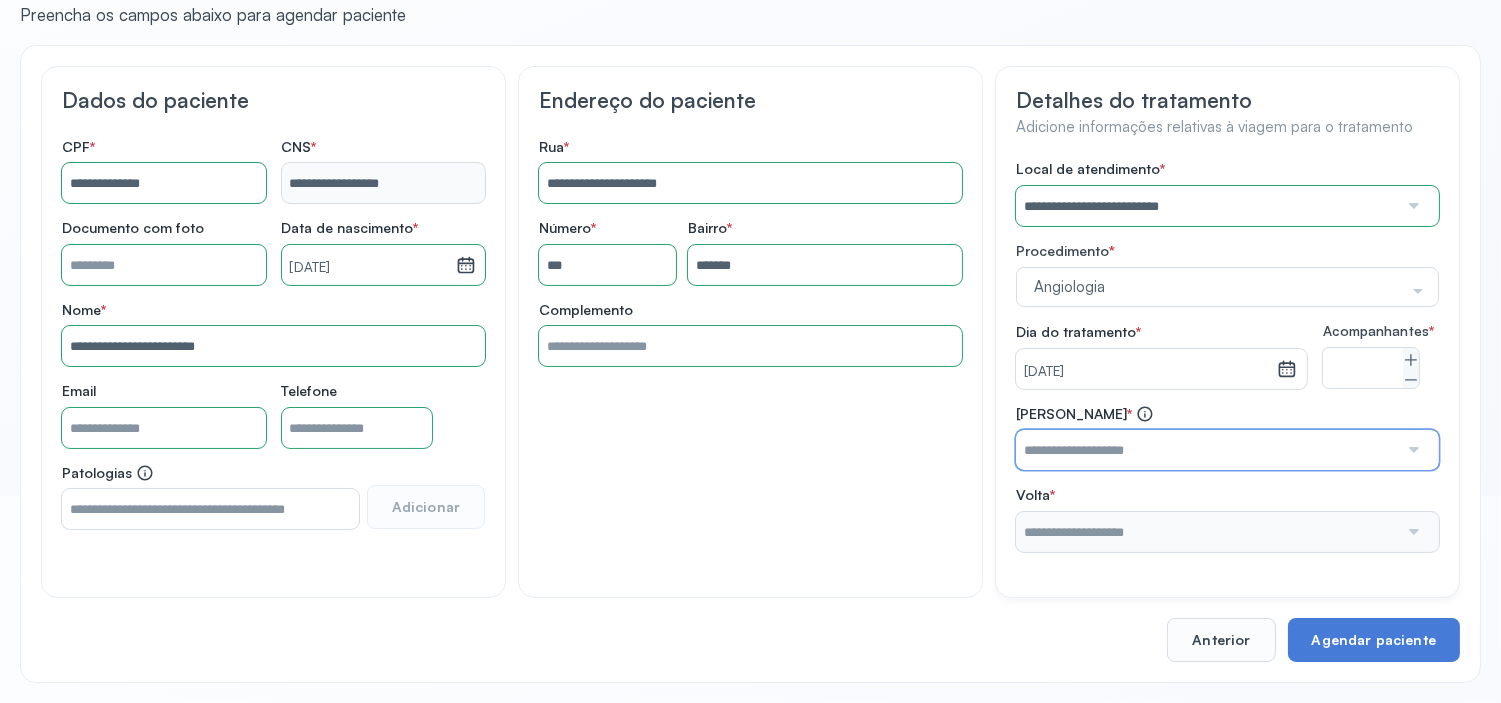 click at bounding box center [1207, 450] 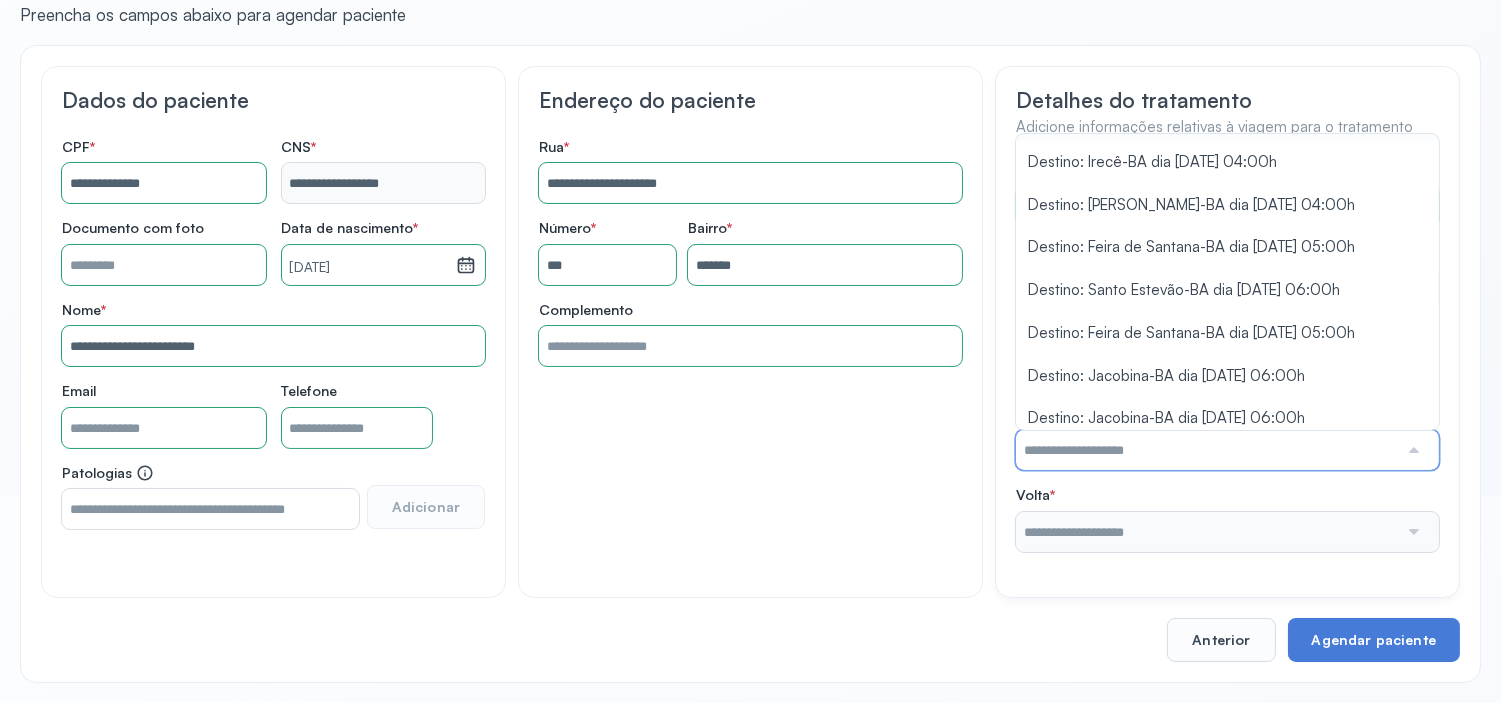 scroll, scrollTop: 444, scrollLeft: 0, axis: vertical 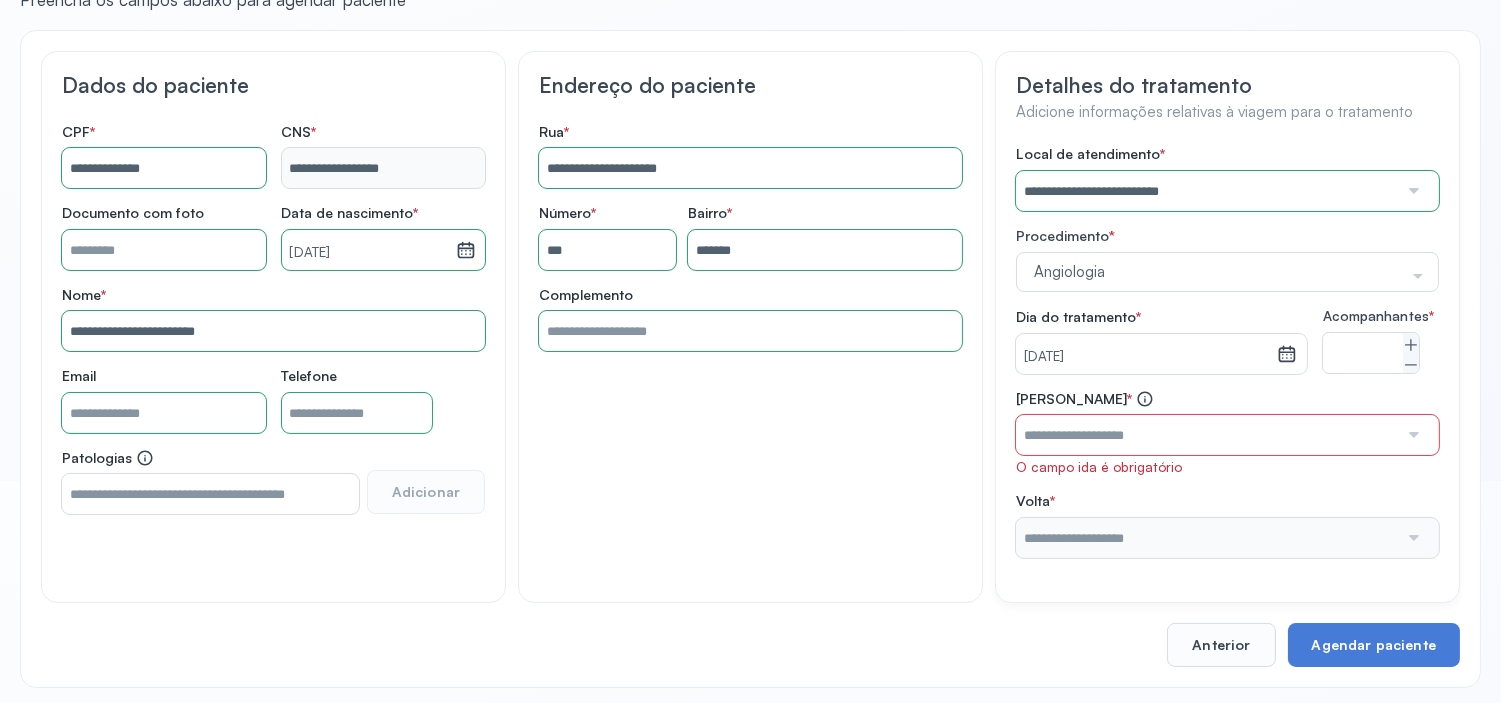 click on "**********" at bounding box center [750, 326] 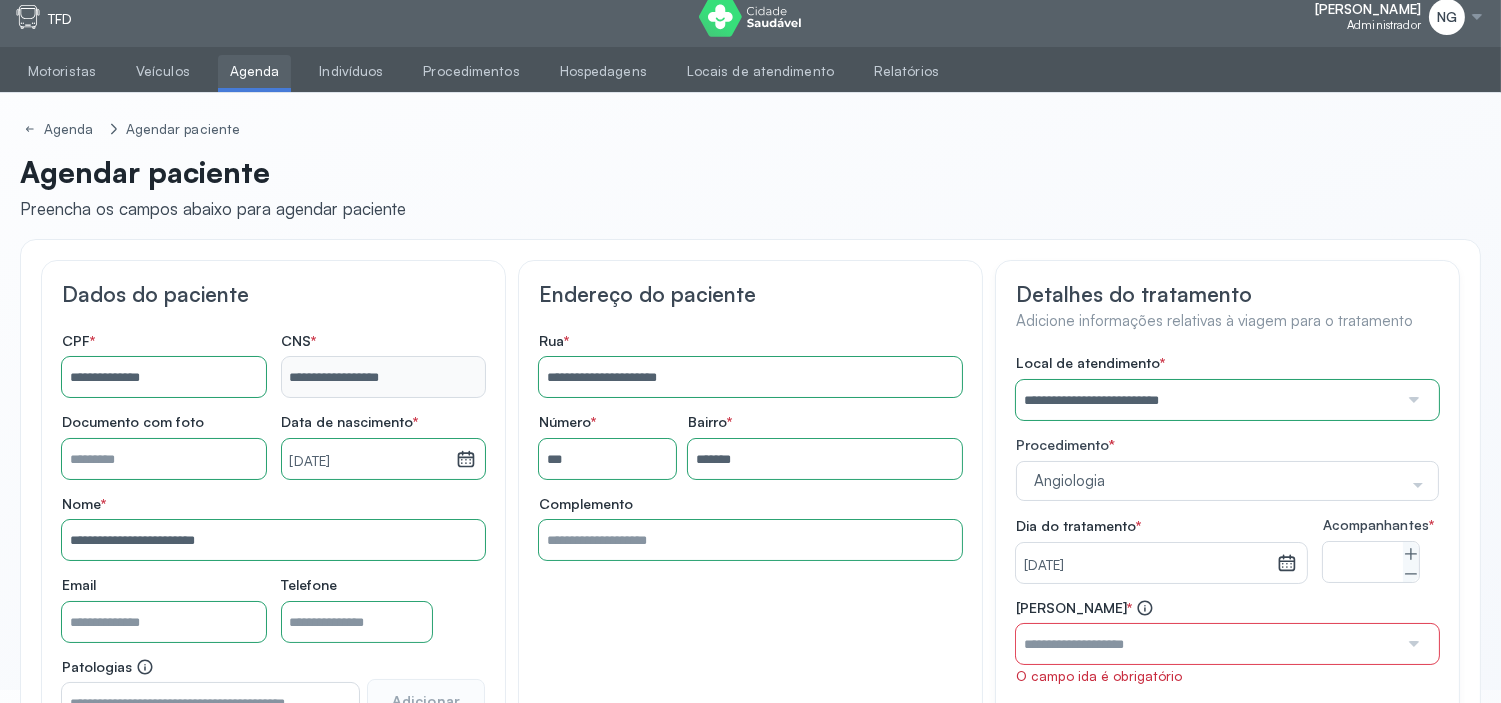 scroll, scrollTop: 0, scrollLeft: 0, axis: both 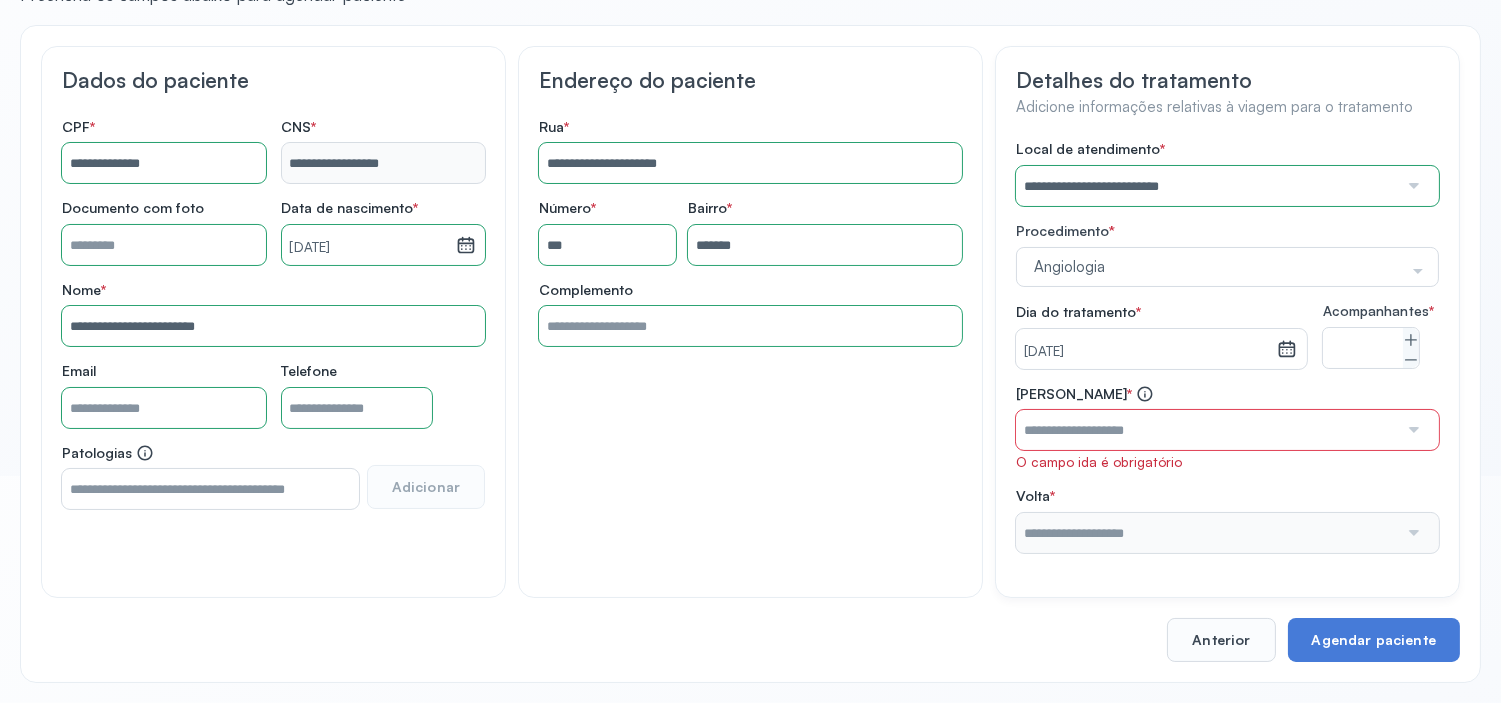 click on "Anterior" at bounding box center (1221, 640) 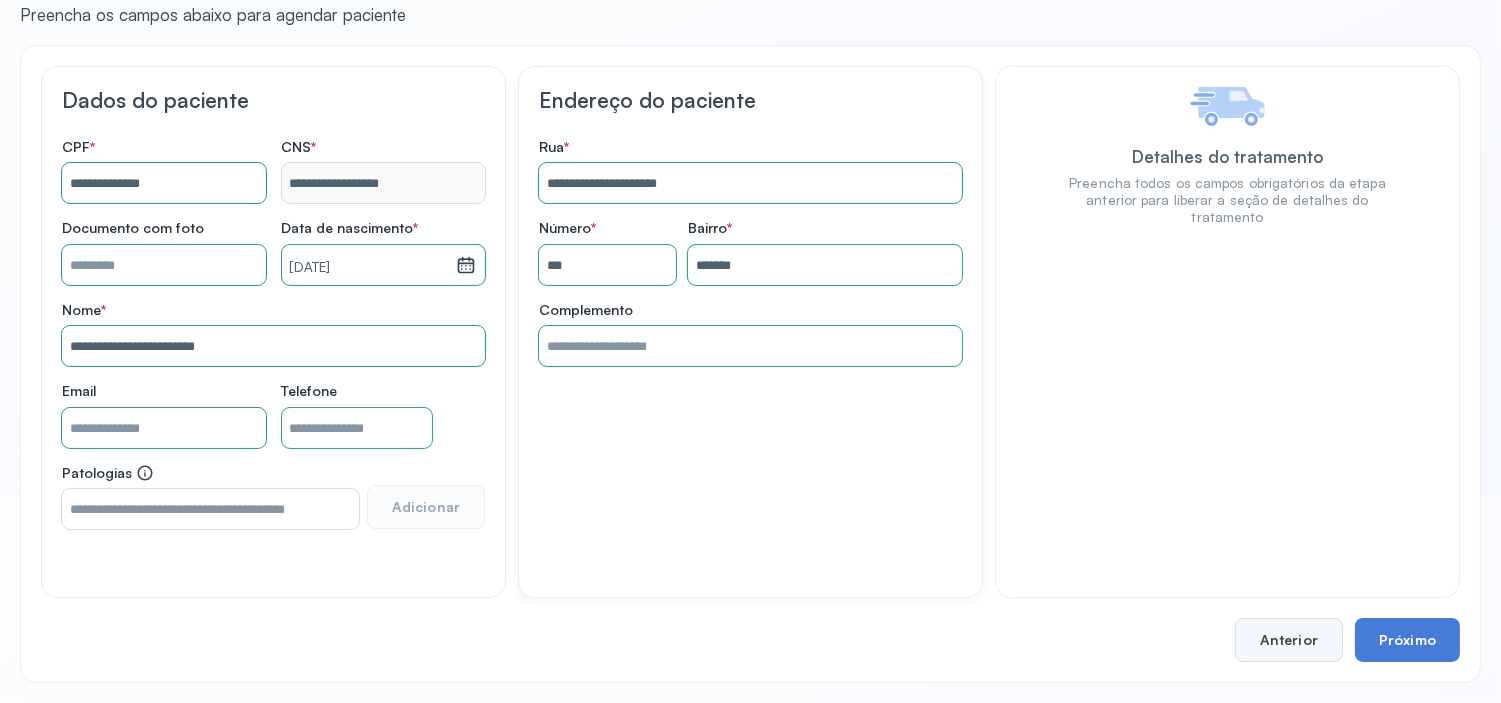 click on "Anterior" at bounding box center (1289, 640) 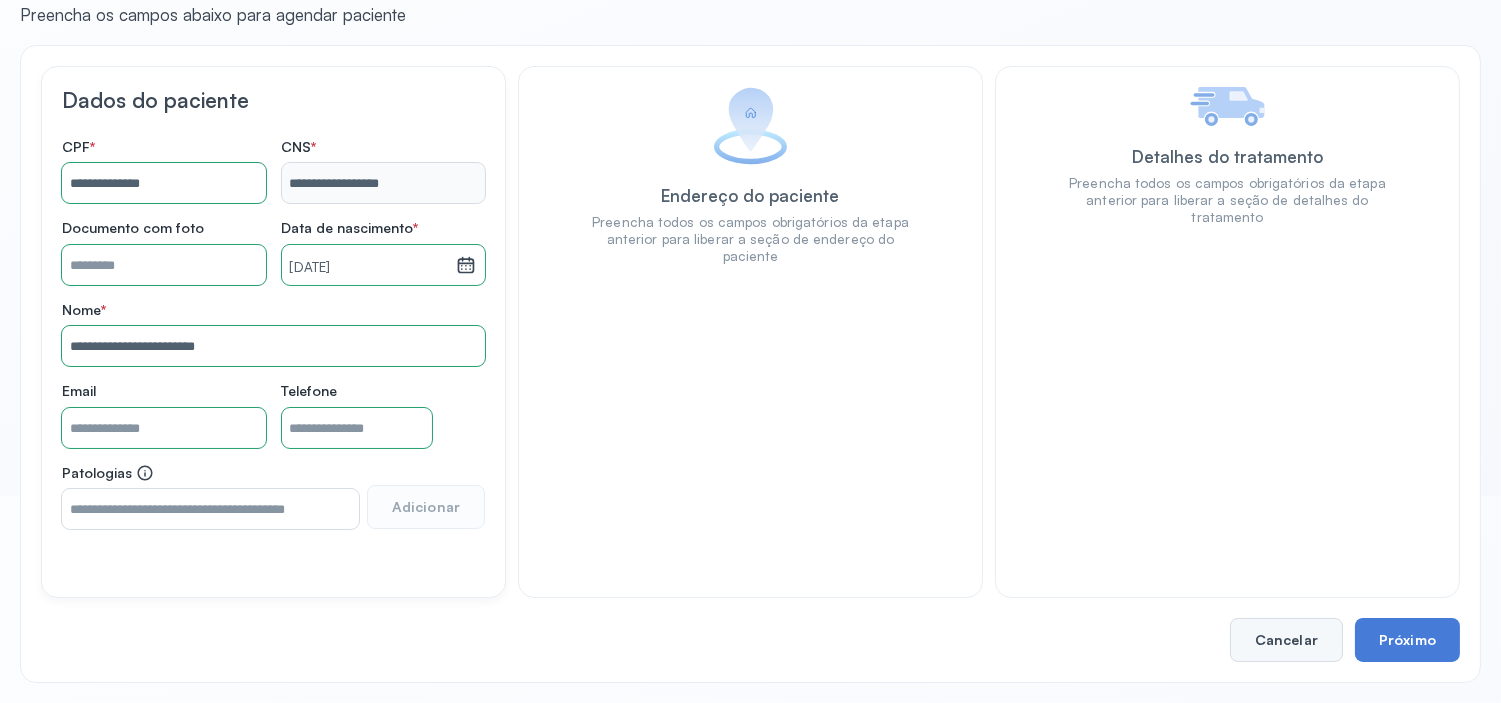 click on "Cancelar" at bounding box center [1286, 640] 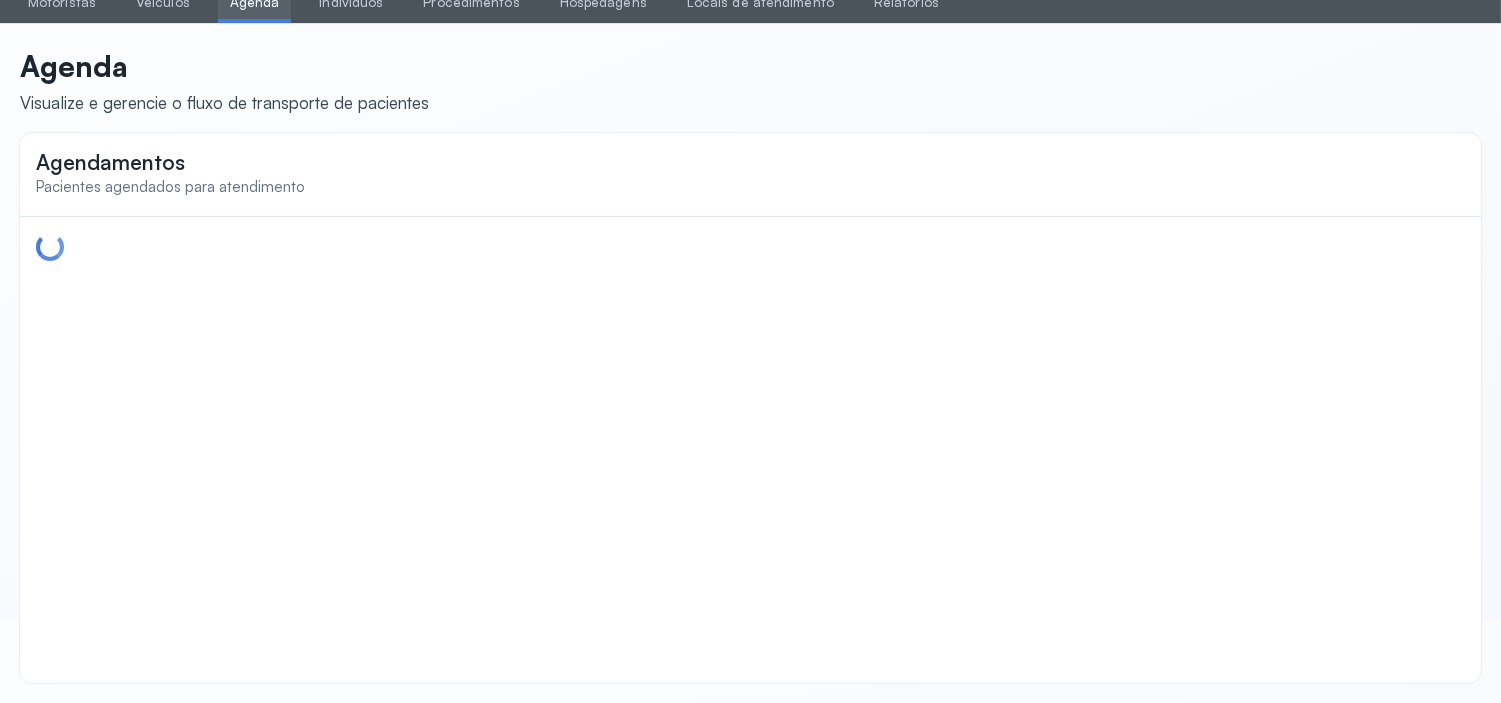 scroll, scrollTop: 0, scrollLeft: 0, axis: both 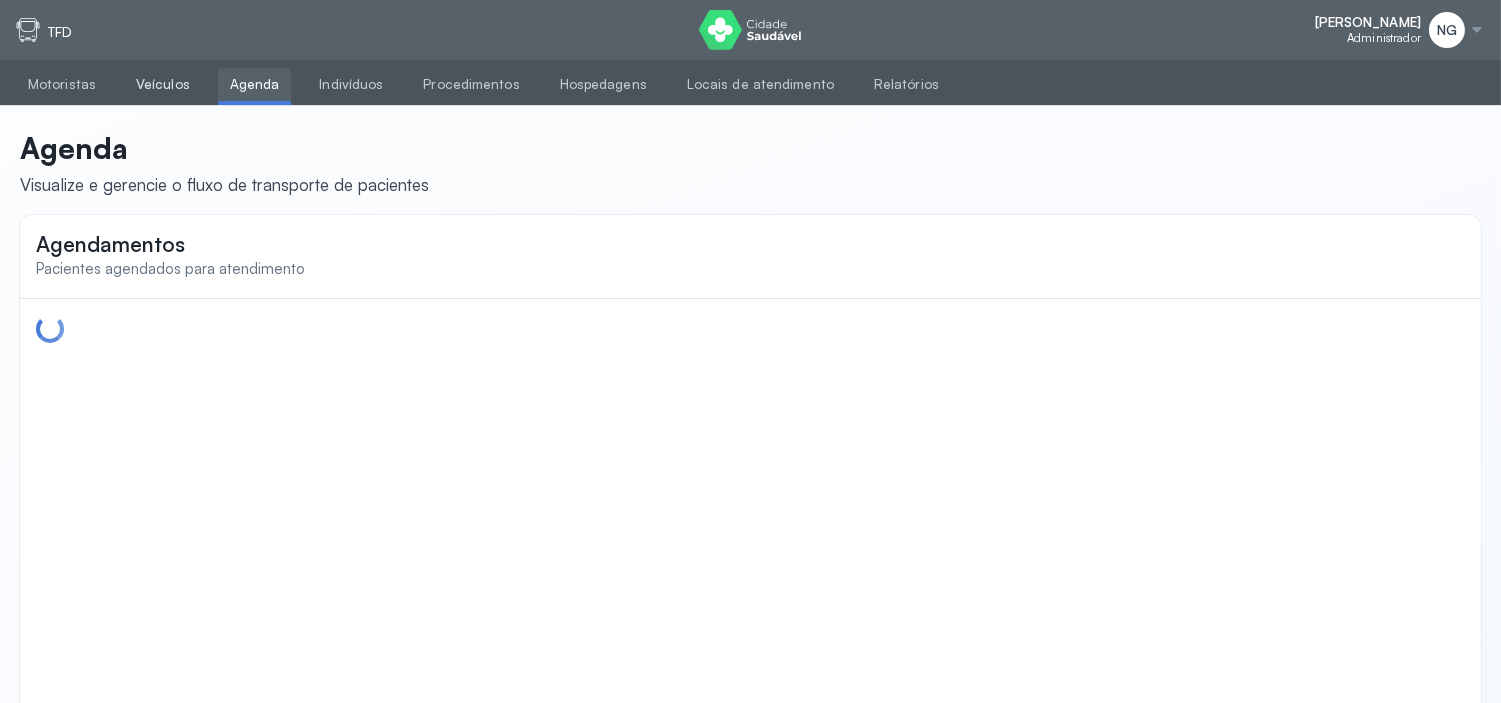 click on "Veículos" at bounding box center [163, 84] 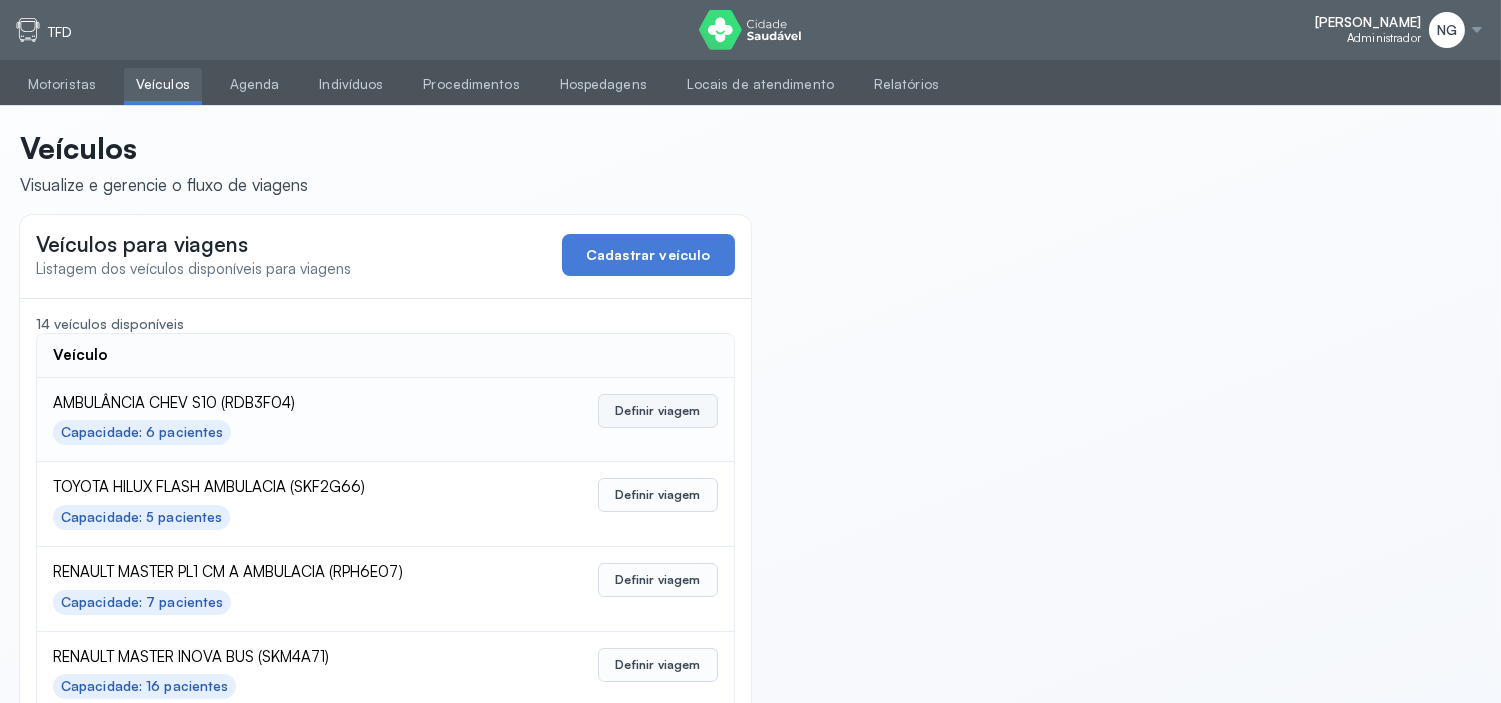 click on "Definir viagem" at bounding box center (657, 411) 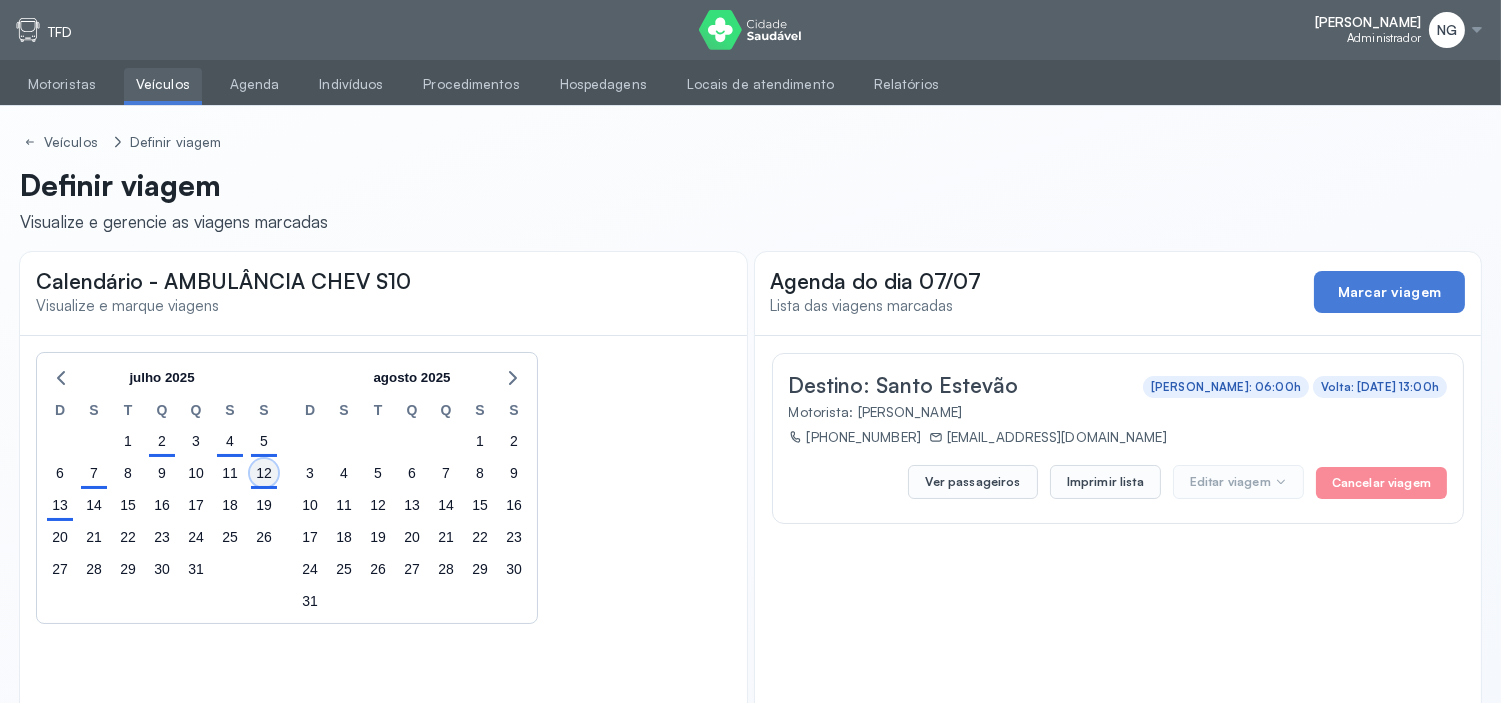 click on "12" 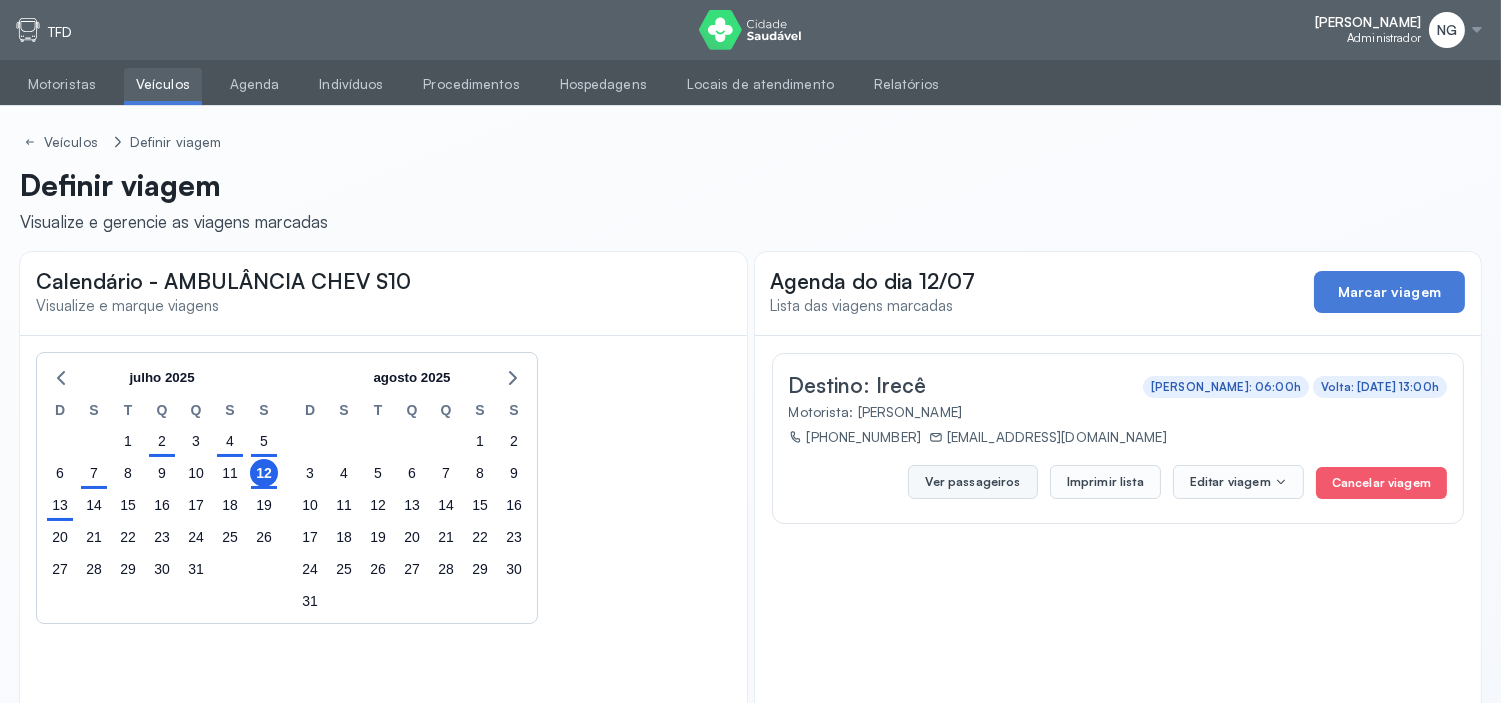 click on "Ver passageiros" at bounding box center [972, 482] 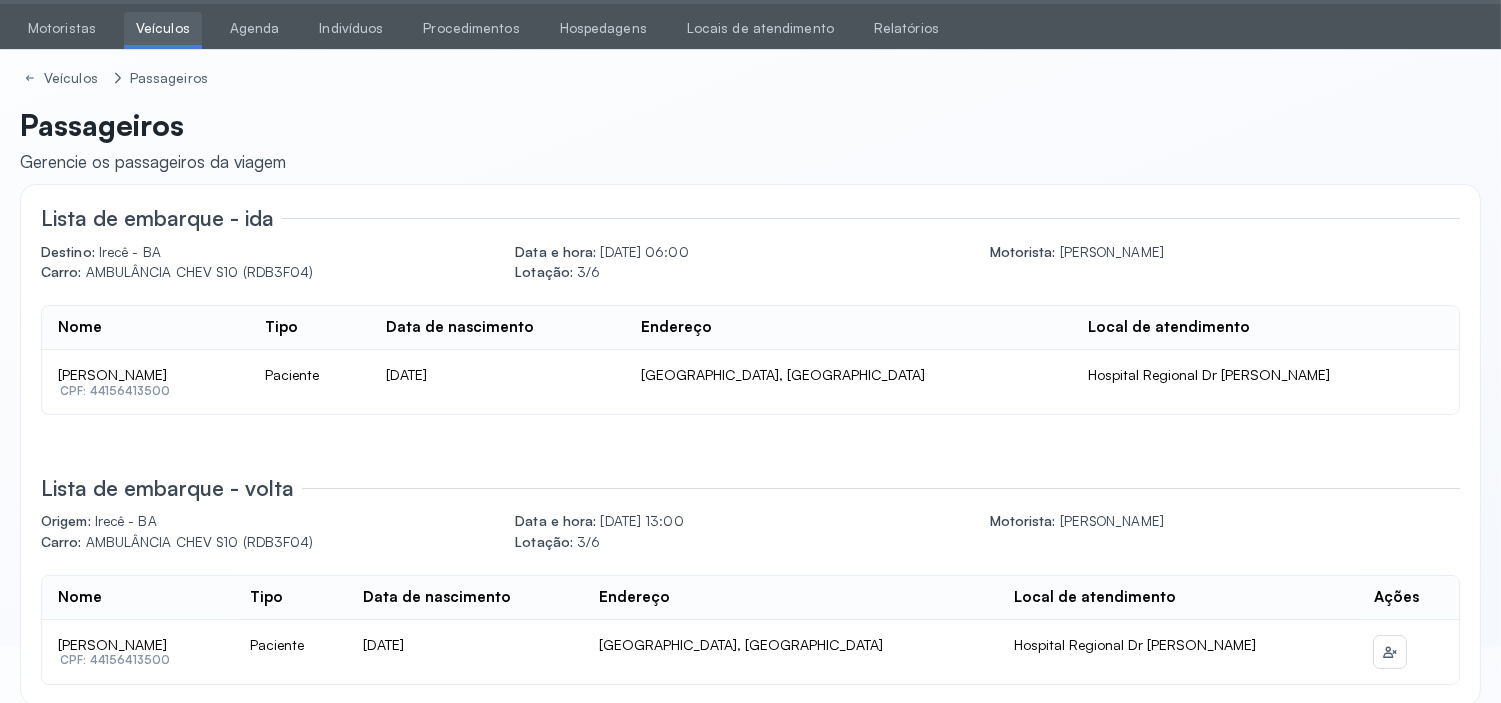 scroll, scrollTop: 78, scrollLeft: 0, axis: vertical 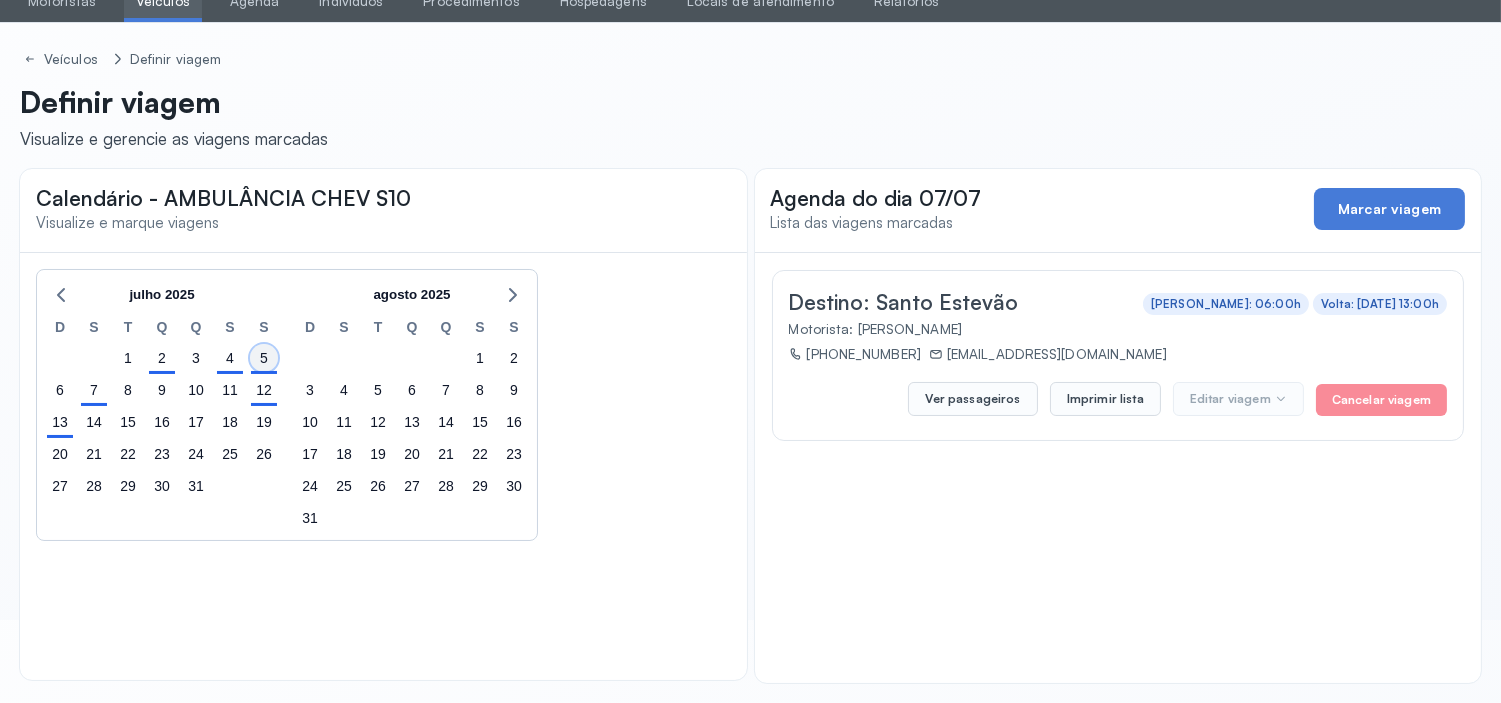 click on "5" 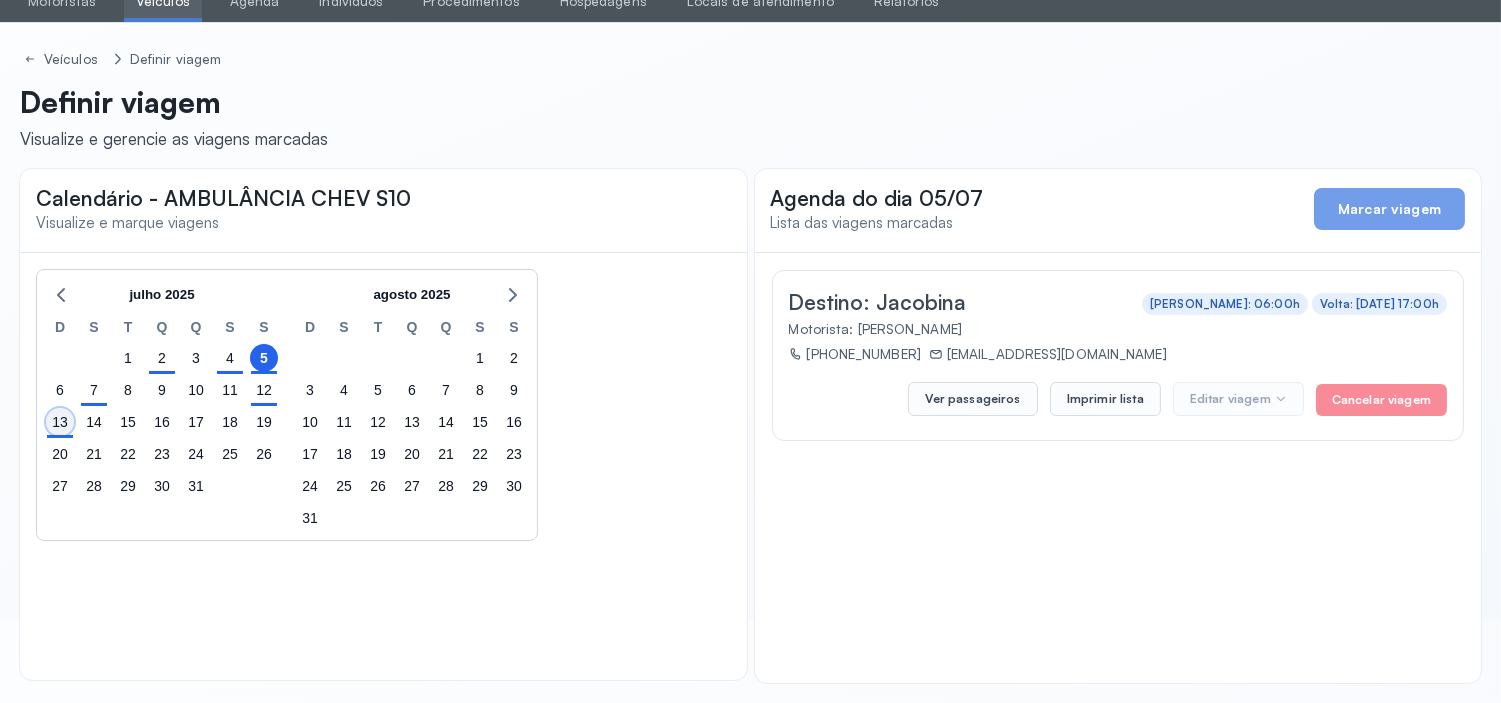 click on "13" 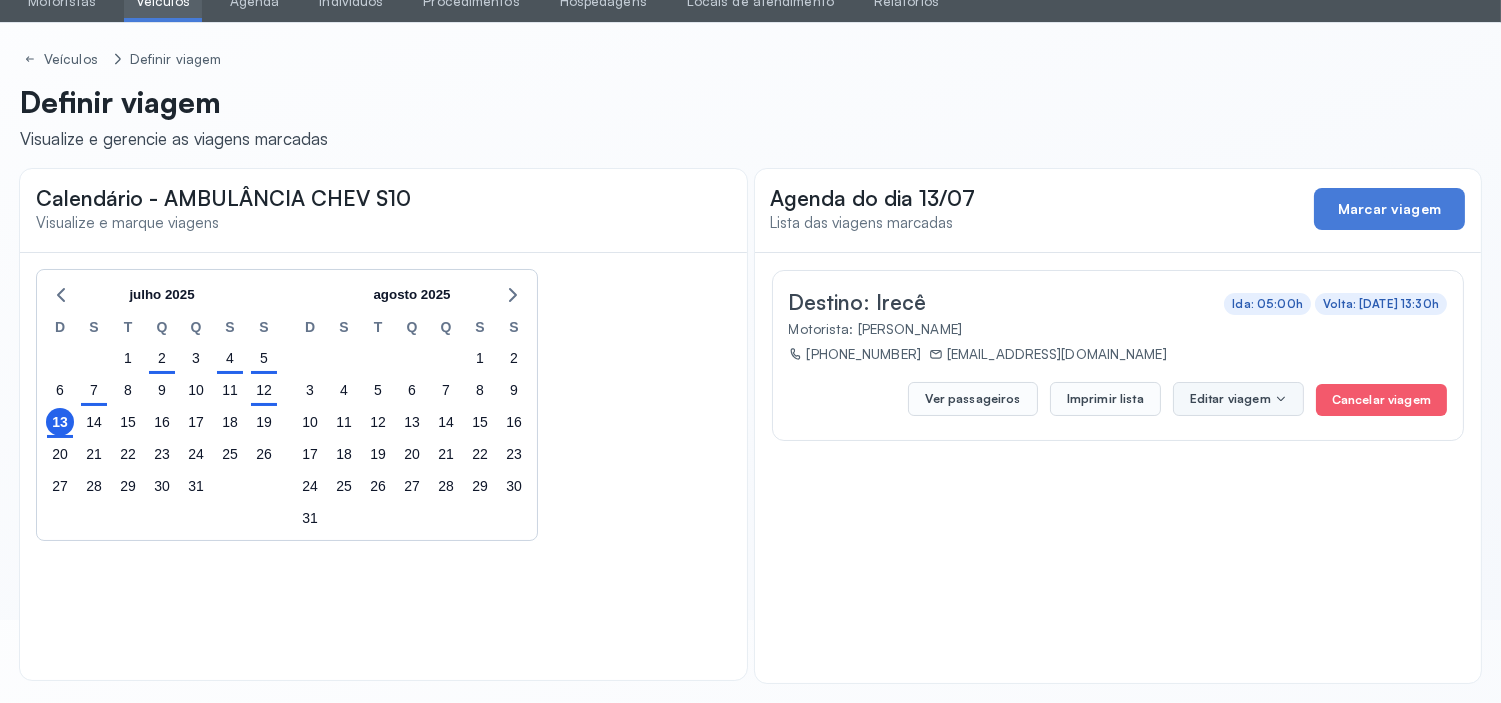 click 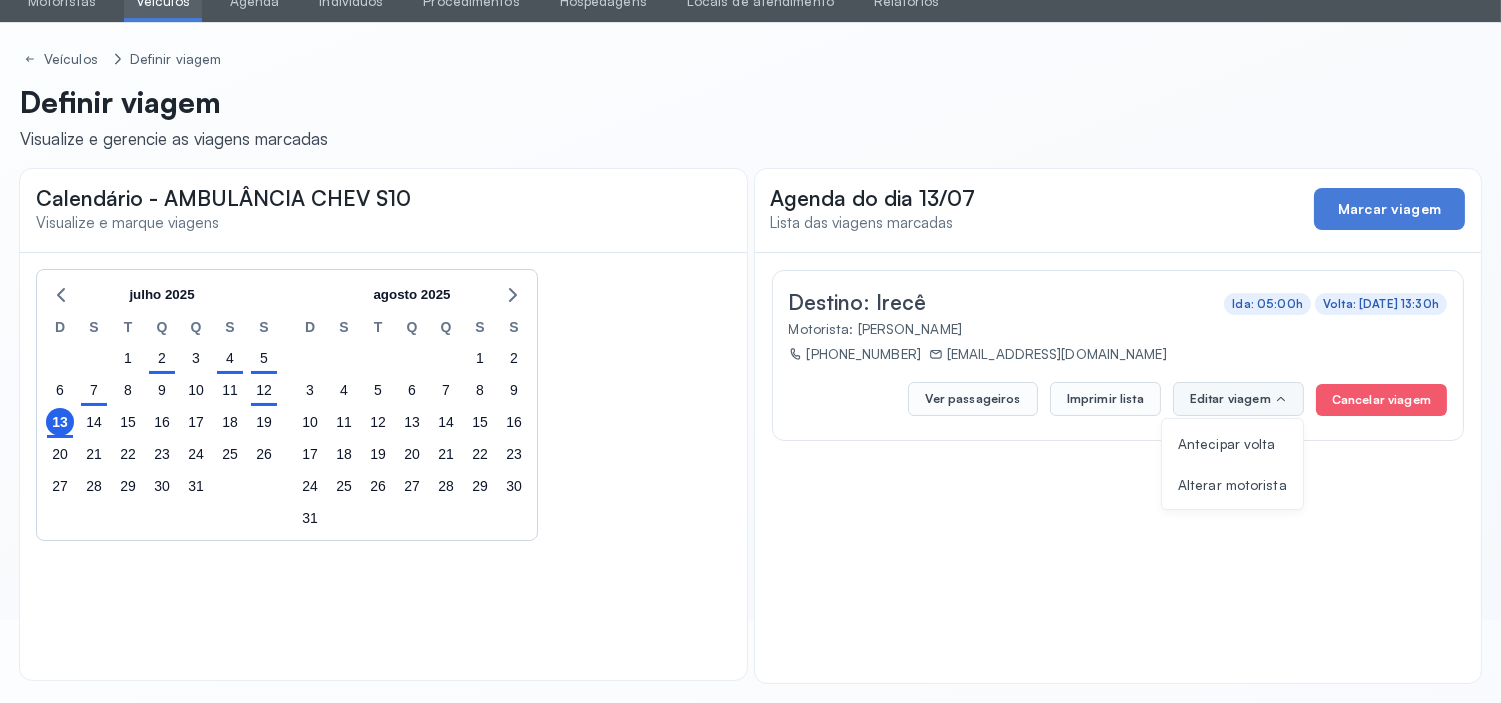 click on "Agenda do dia 13/07 Lista das viagens marcadas  Marcar viagem" 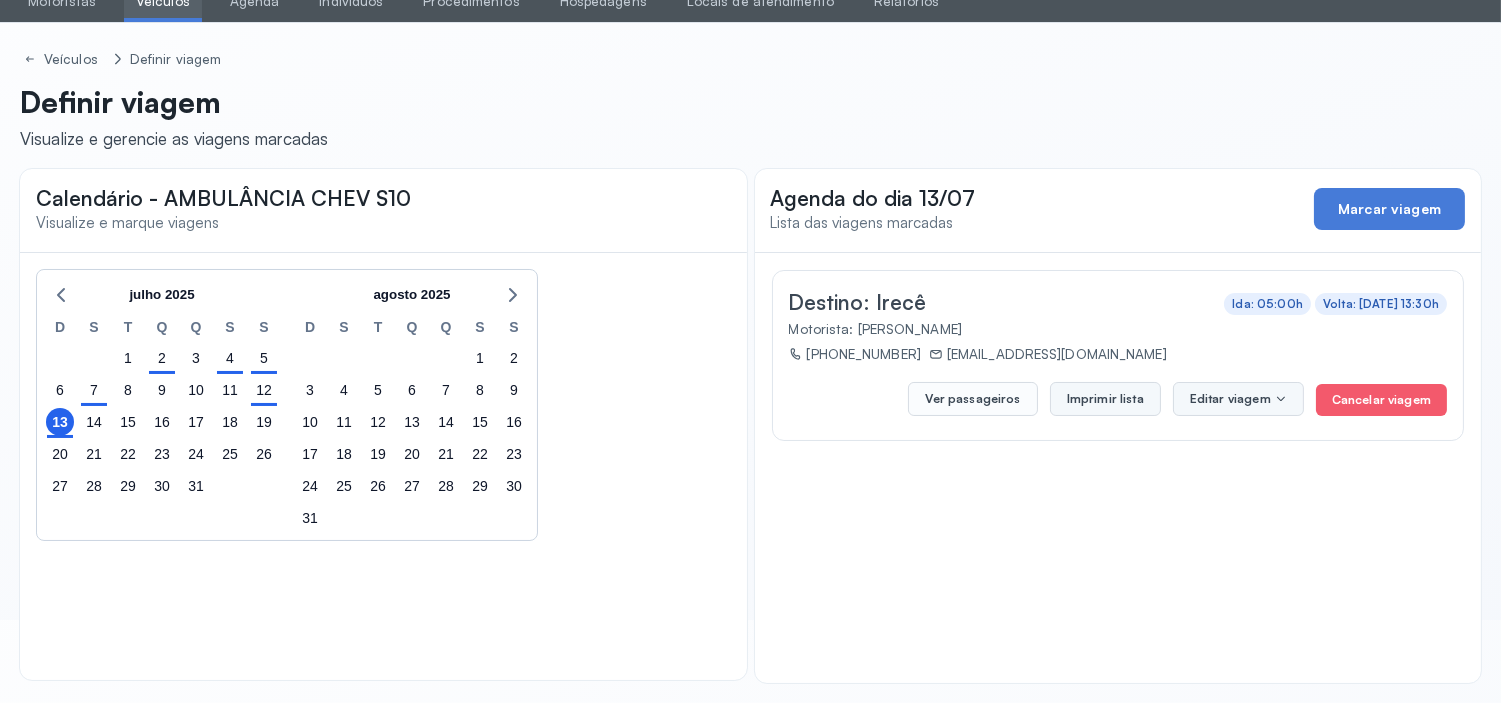 click on "Imprimir lista" at bounding box center (1105, 399) 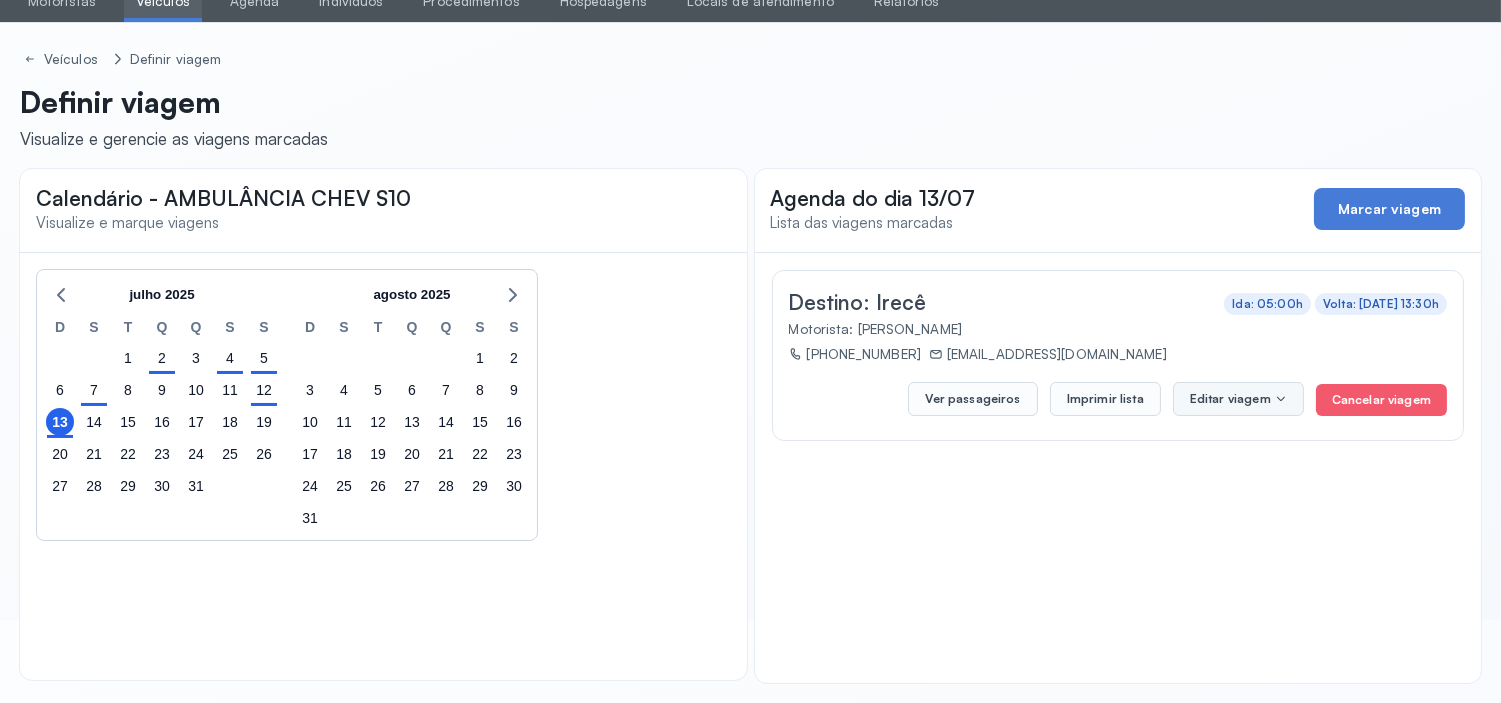 click on "12" 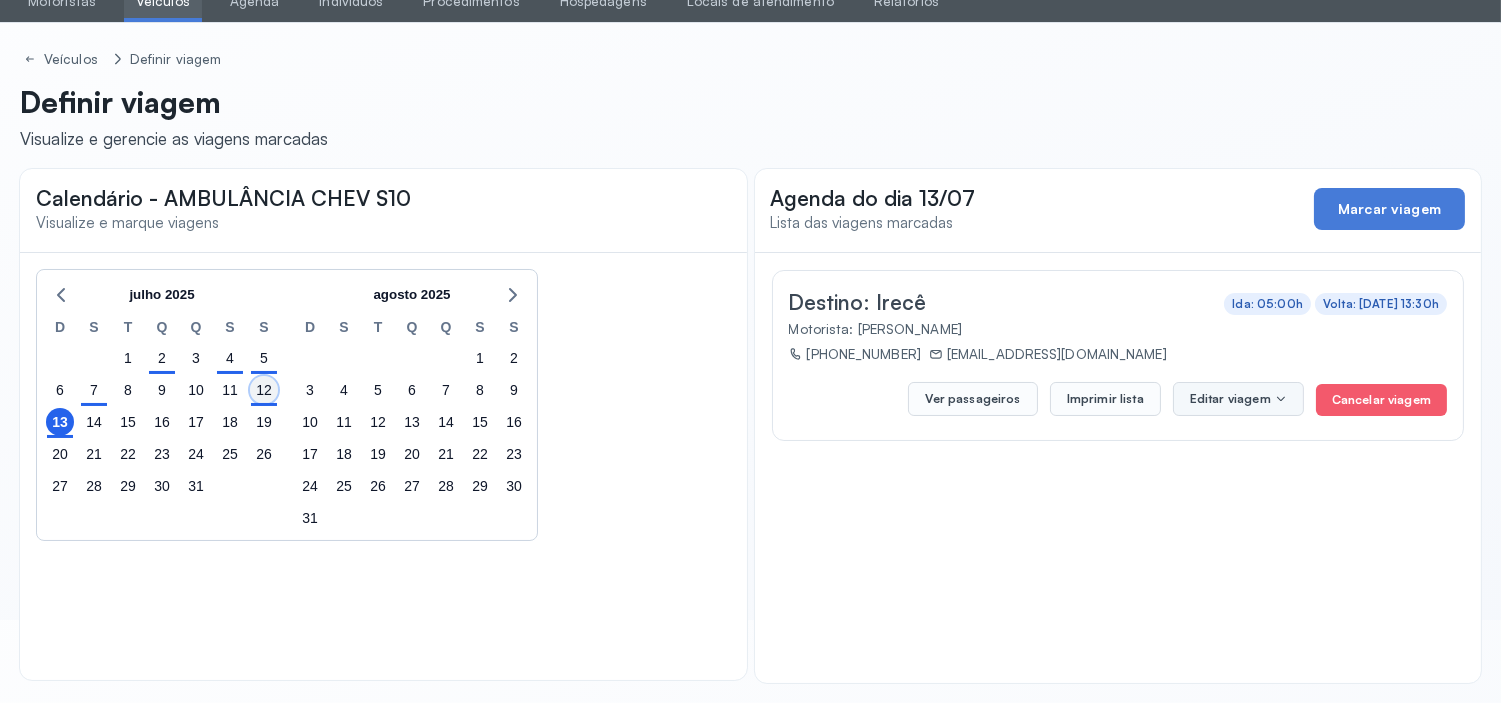 click on "12" 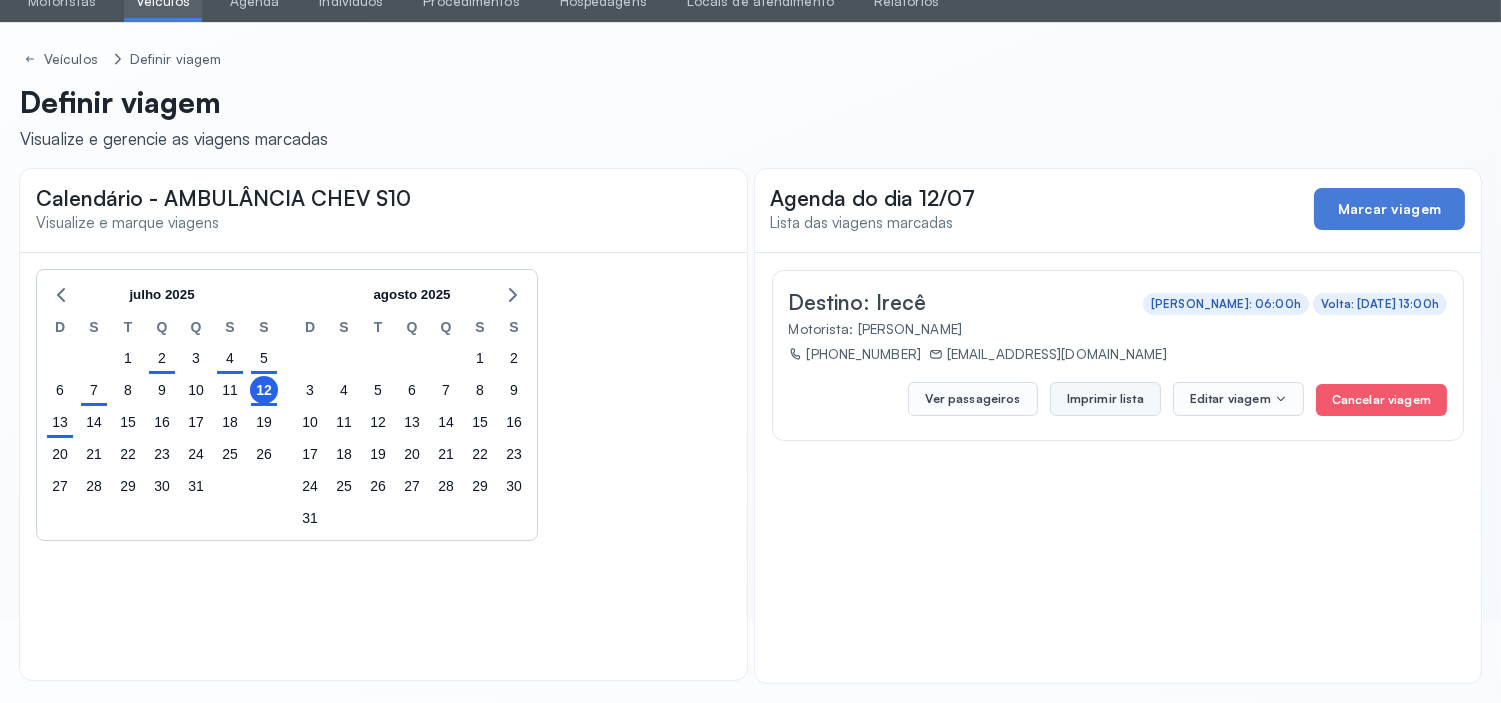 click on "Imprimir lista" at bounding box center (1105, 399) 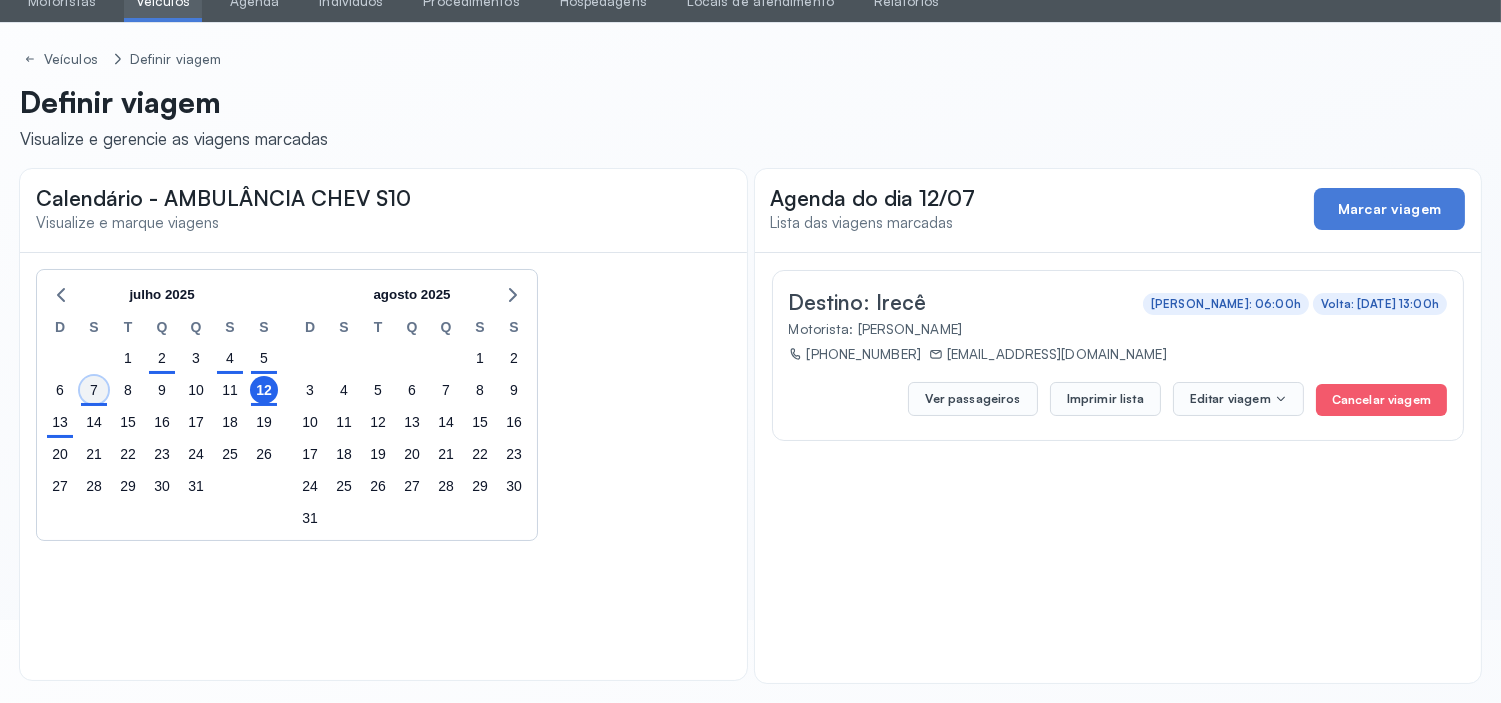 click on "7" 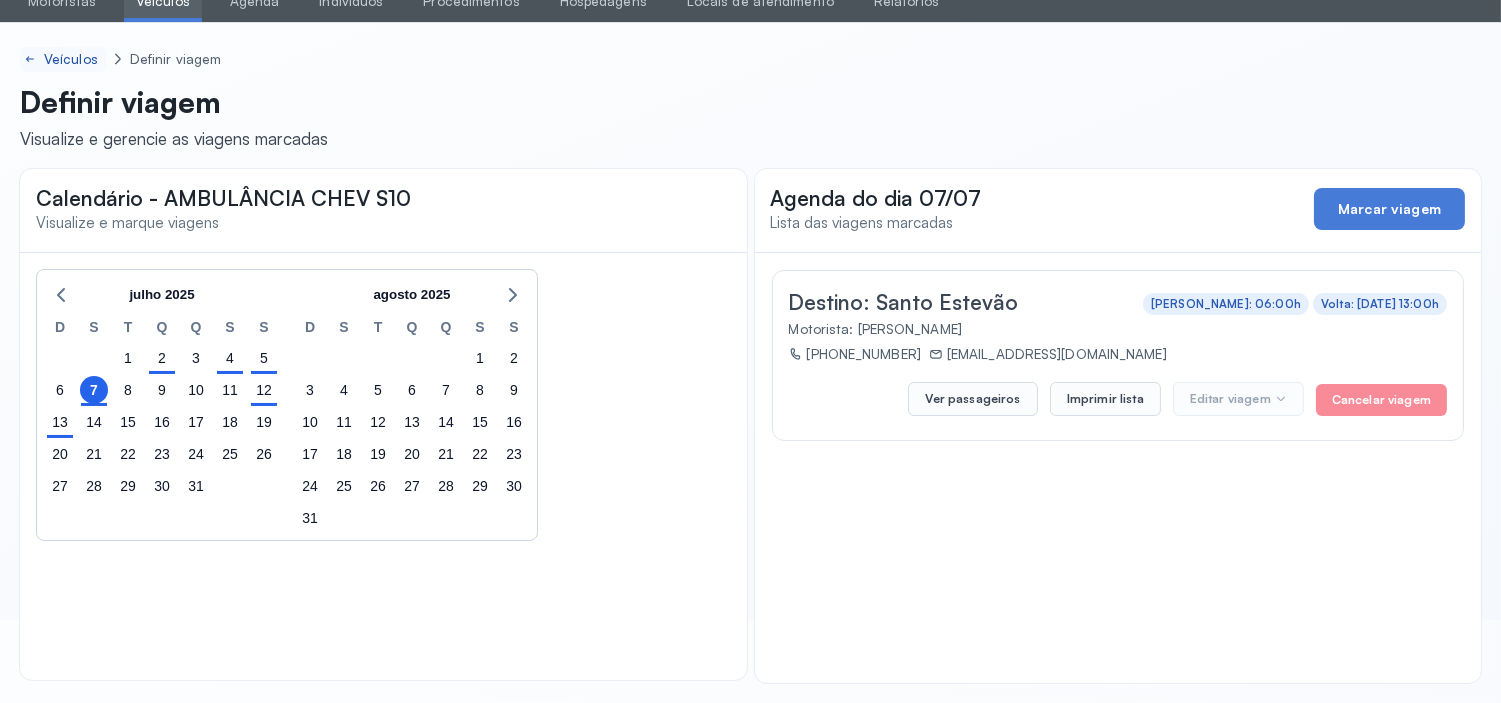 click on "Veículos" at bounding box center [73, 59] 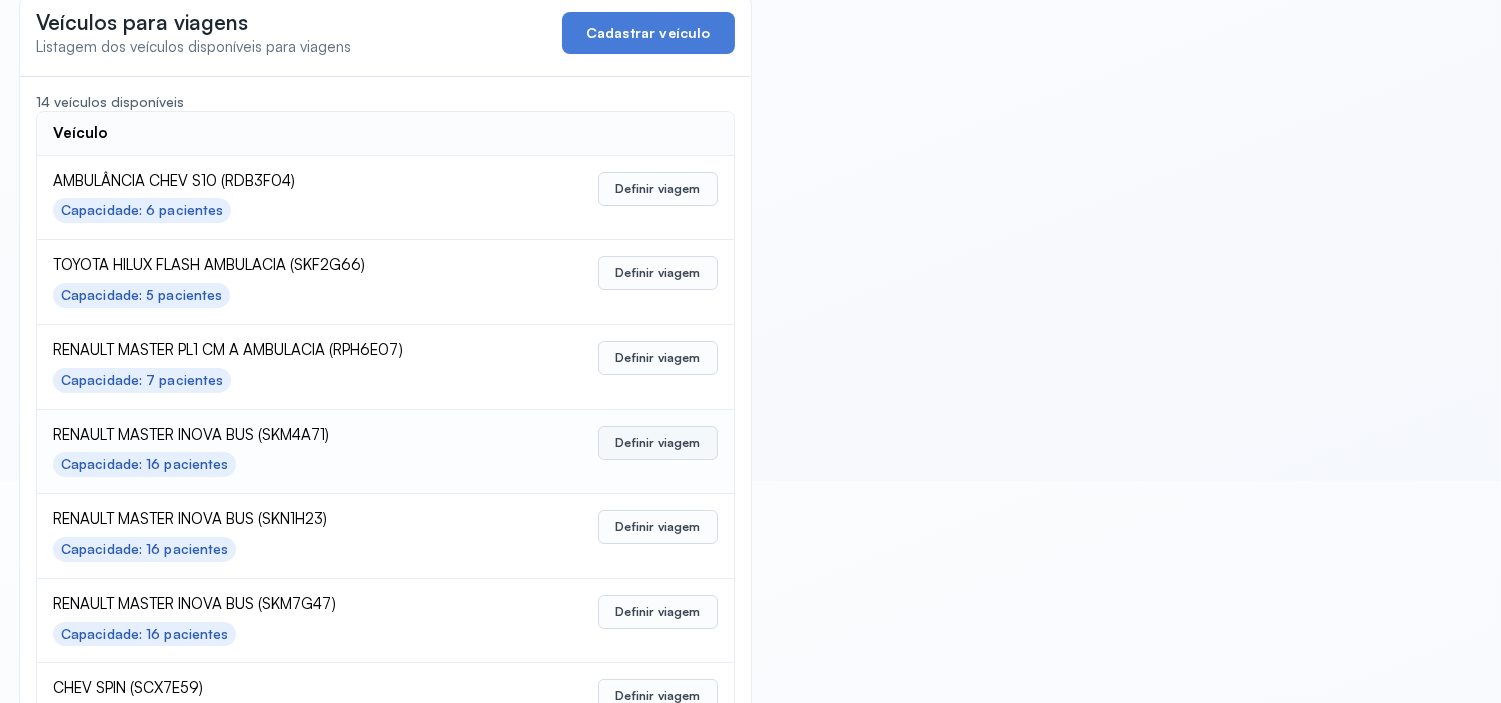 click on "Definir viagem" at bounding box center [657, 443] 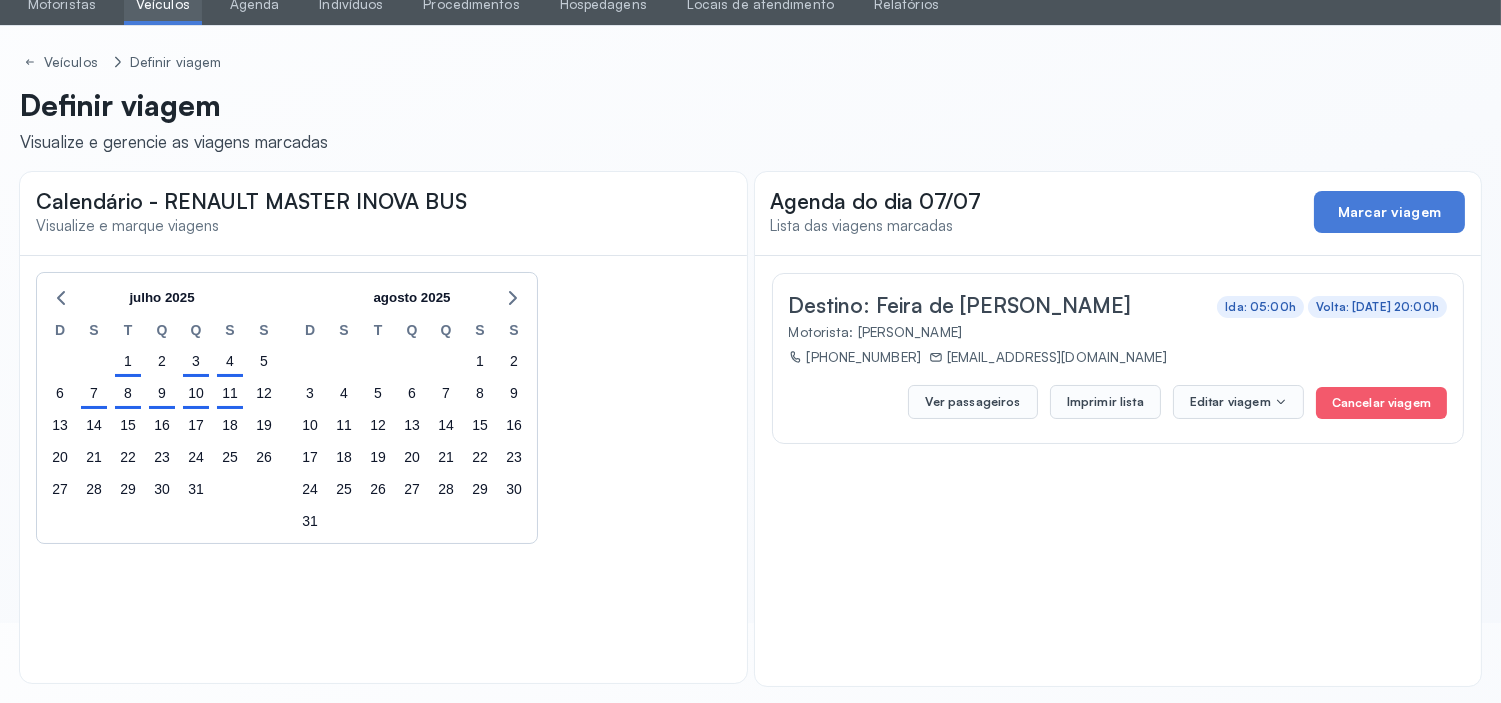 scroll, scrollTop: 83, scrollLeft: 0, axis: vertical 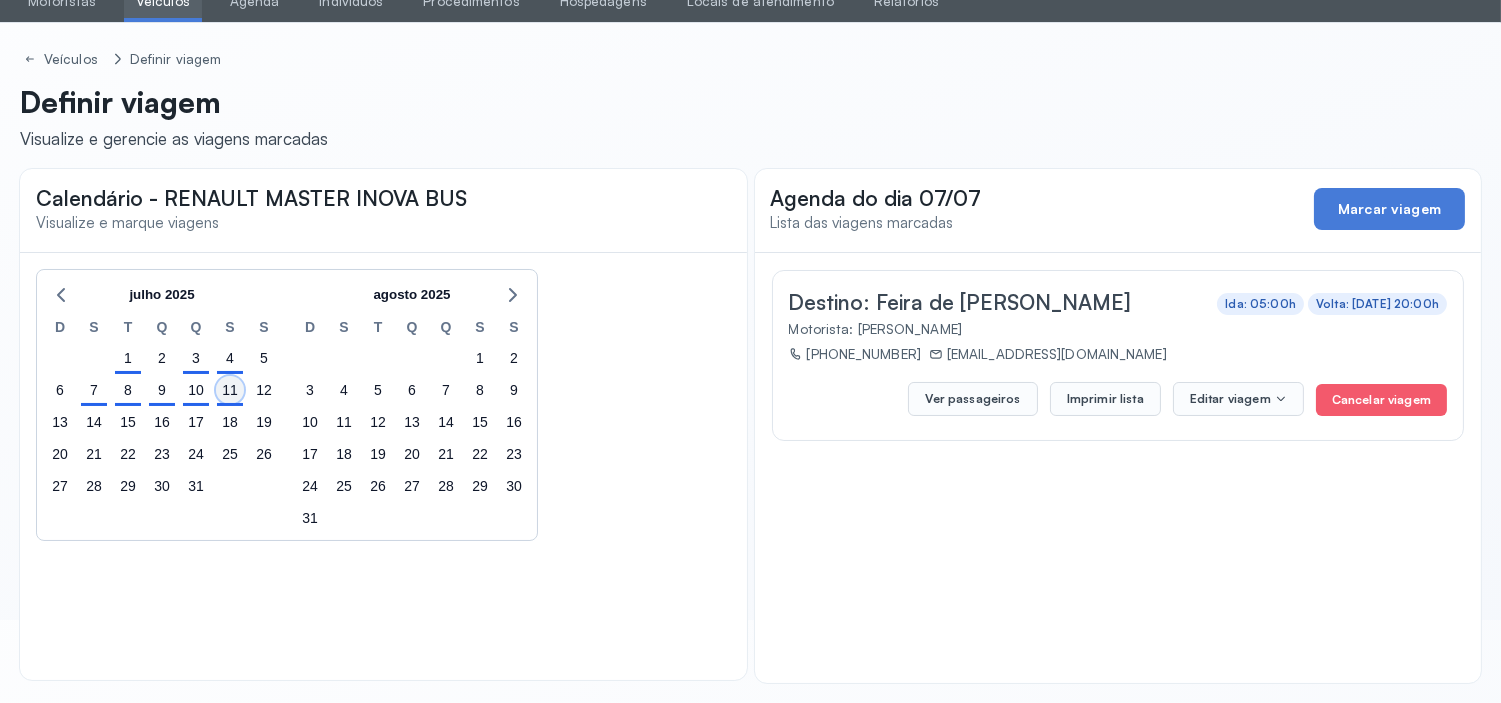 click on "11" 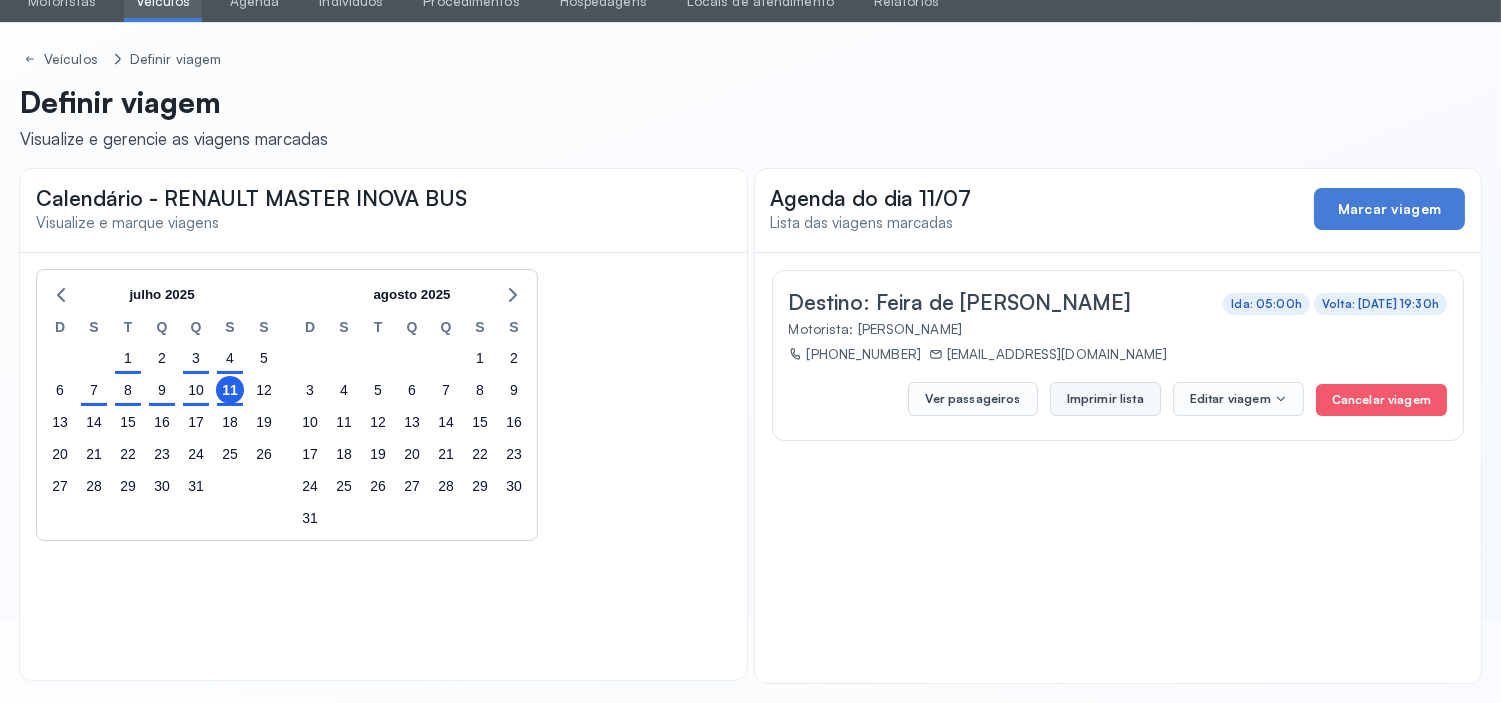 click on "Imprimir lista" at bounding box center [1105, 399] 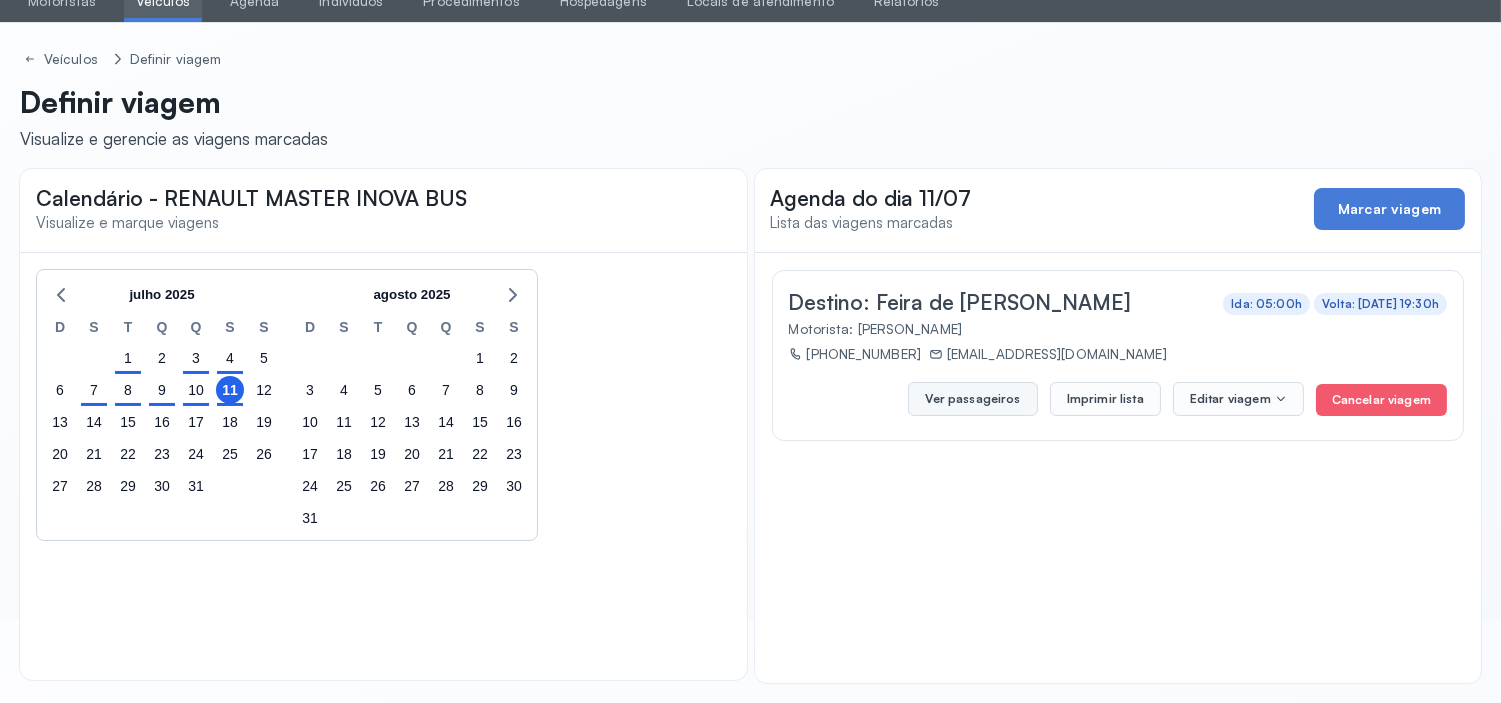 click on "Ver passageiros" at bounding box center [972, 399] 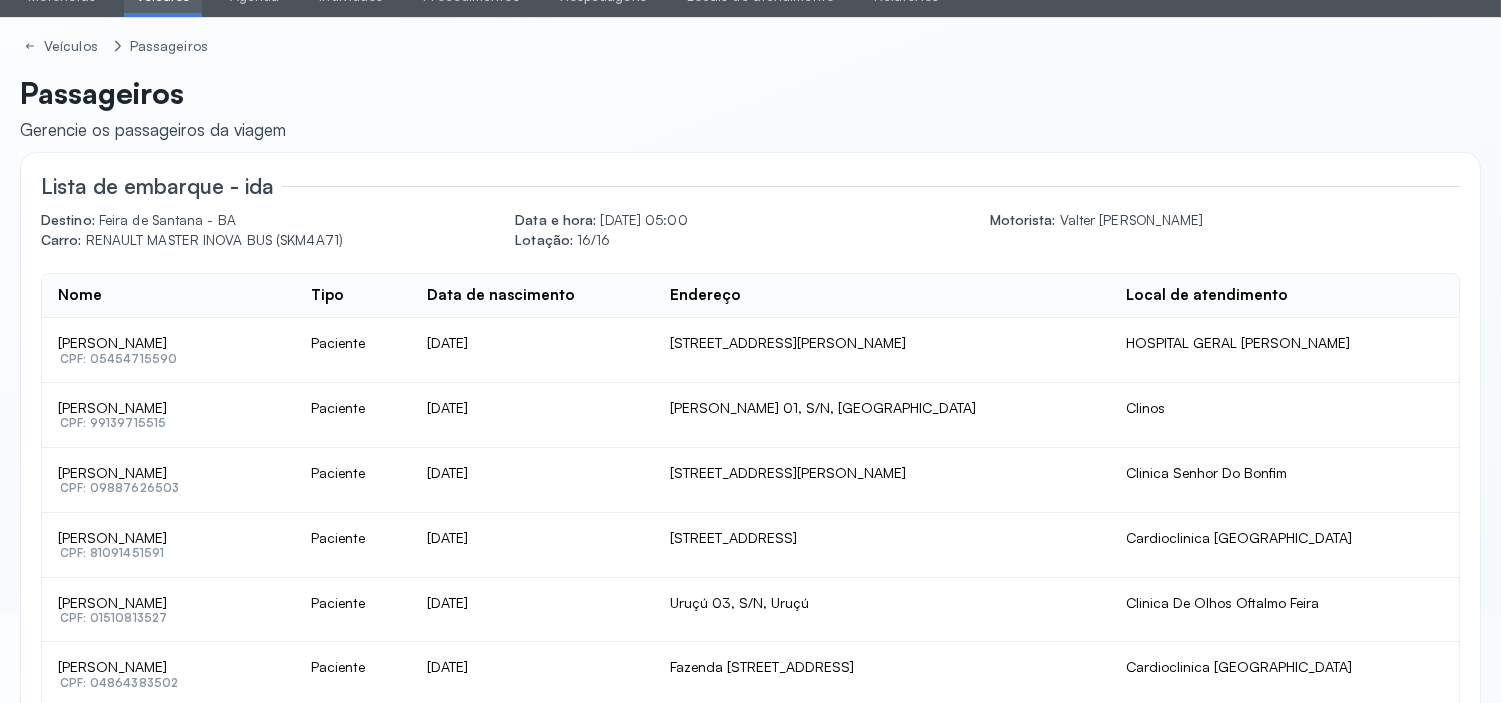 scroll, scrollTop: 83, scrollLeft: 0, axis: vertical 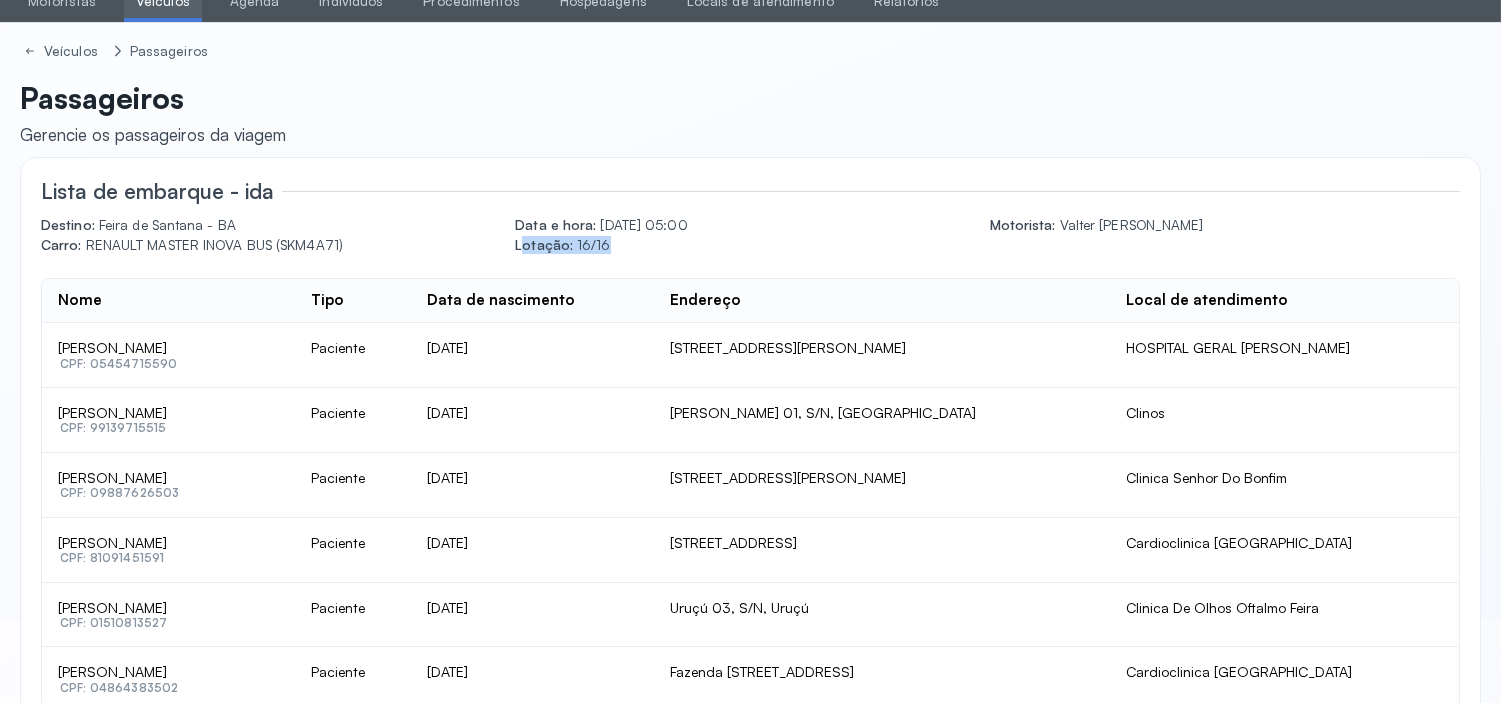drag, startPoint x: 520, startPoint y: 241, endPoint x: 652, endPoint y: 246, distance: 132.09467 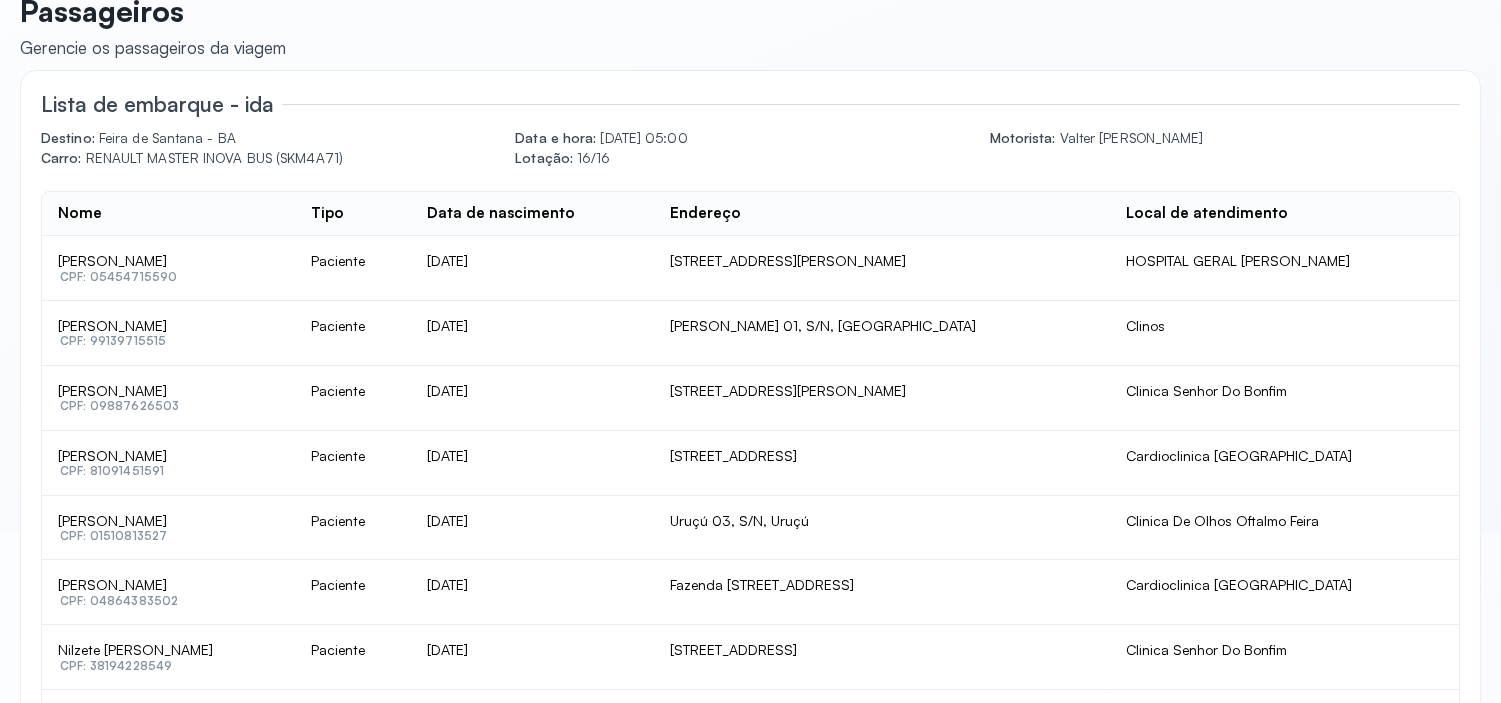 scroll, scrollTop: 0, scrollLeft: 0, axis: both 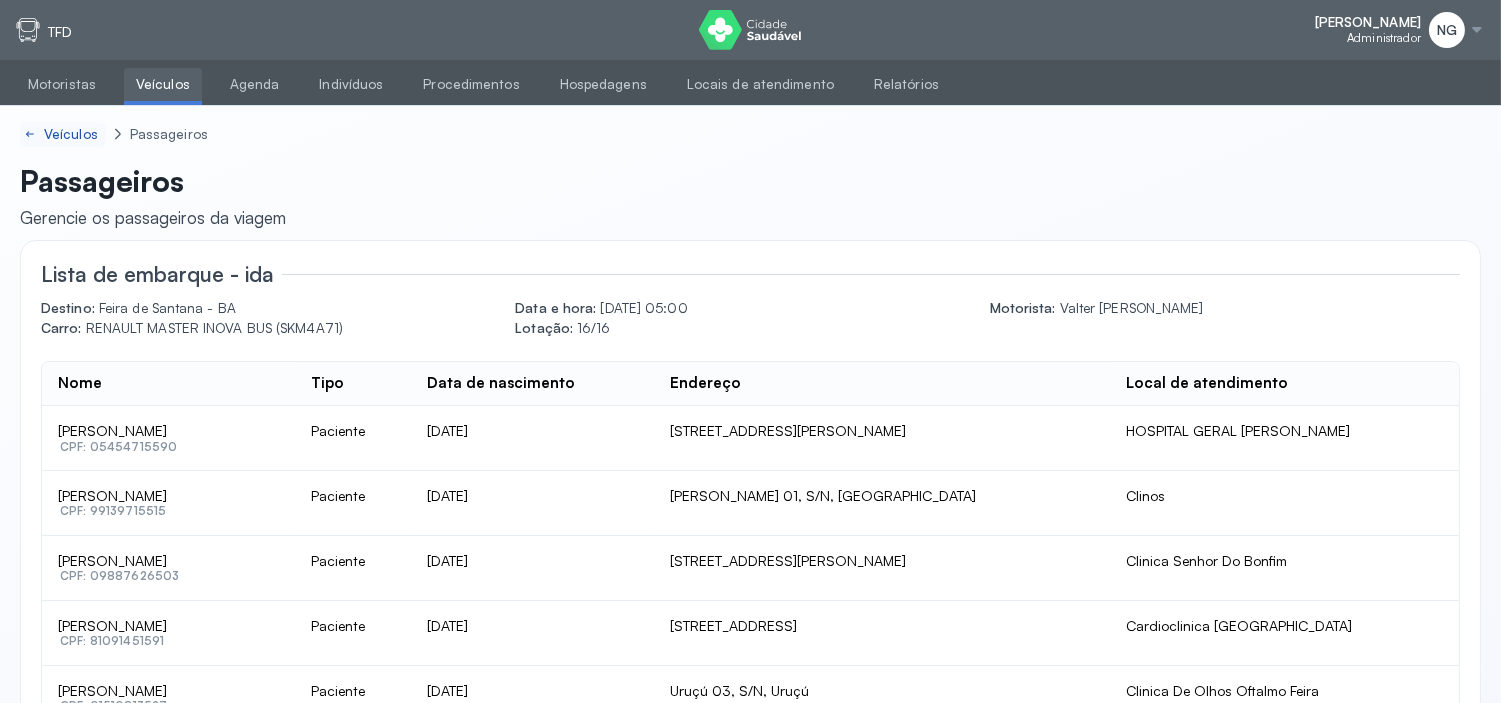 click on "Veículos" at bounding box center [73, 134] 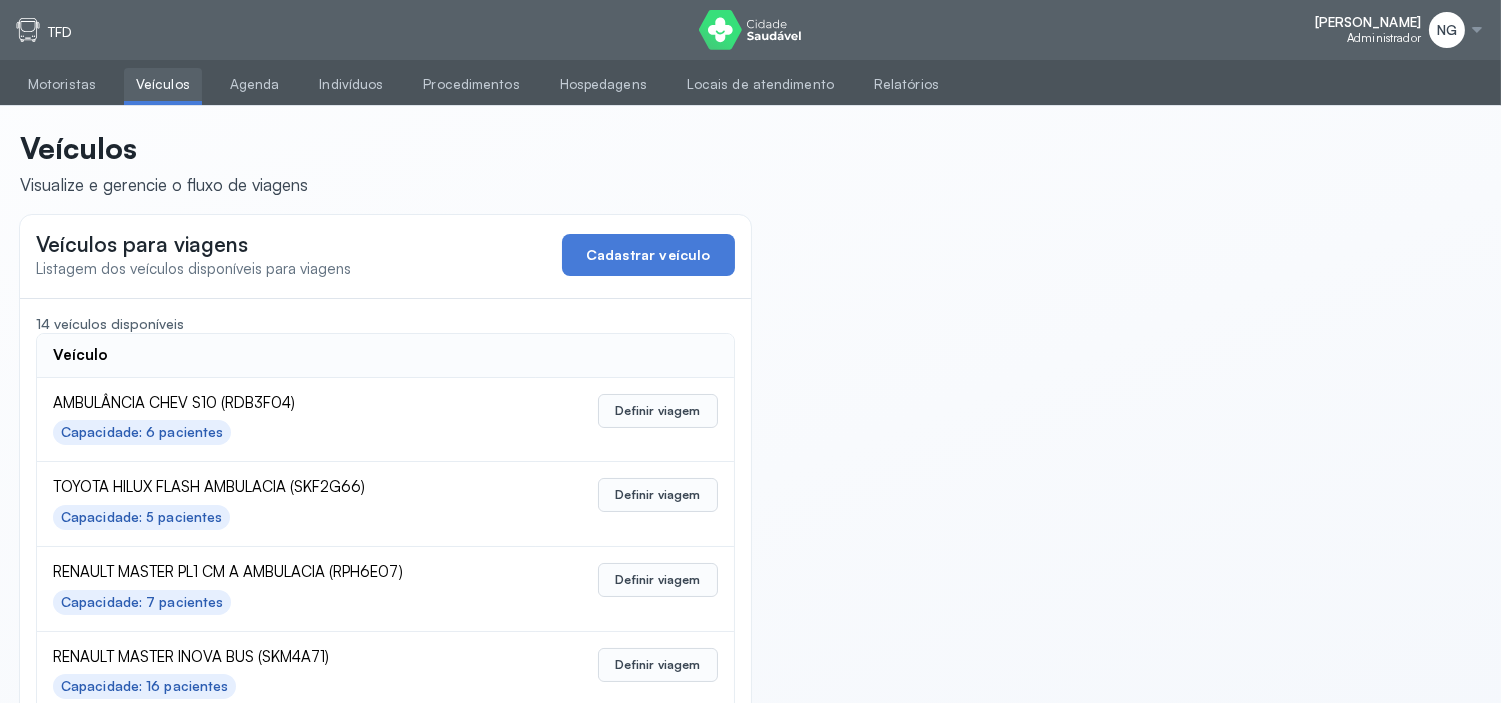 drag, startPoint x: 95, startPoint y: 30, endPoint x: 46, endPoint y: 28, distance: 49.0408 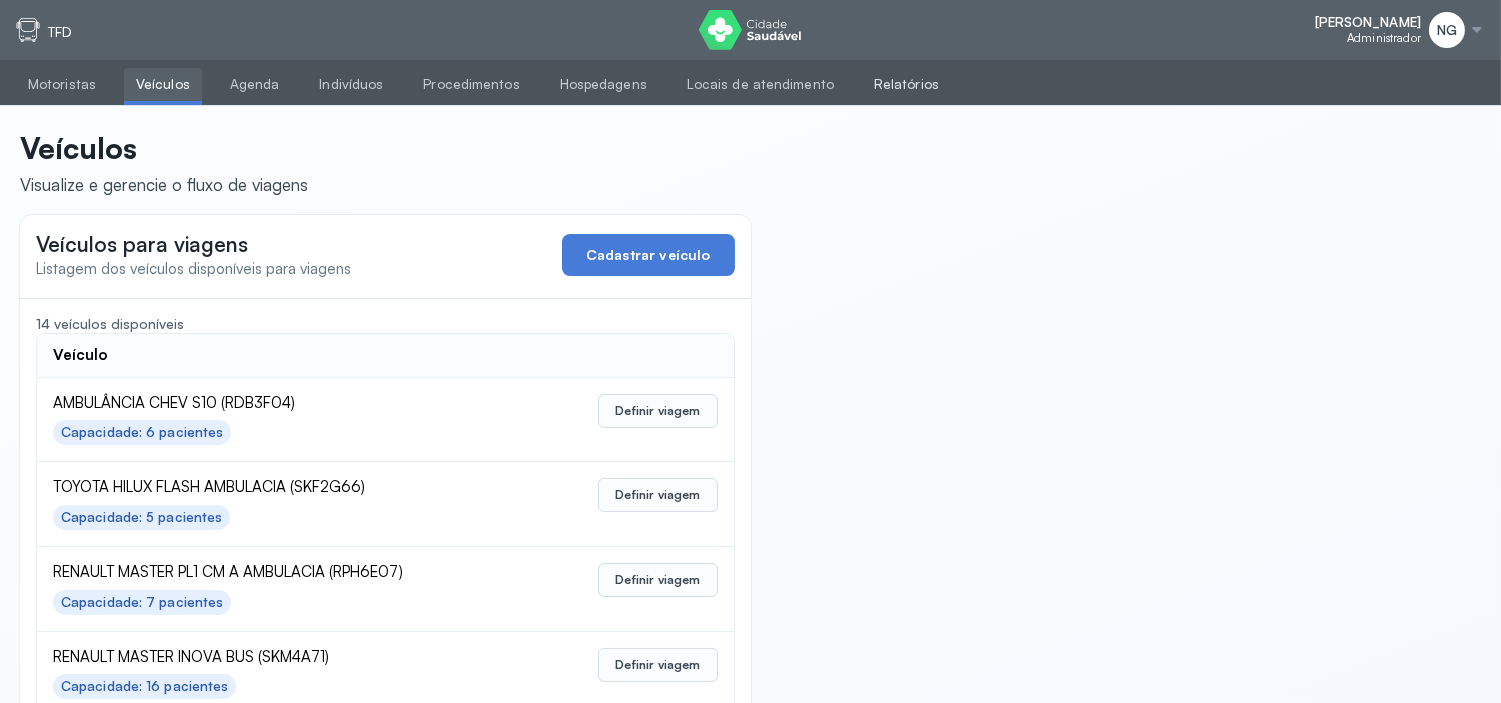 click on "Relatórios" at bounding box center (906, 84) 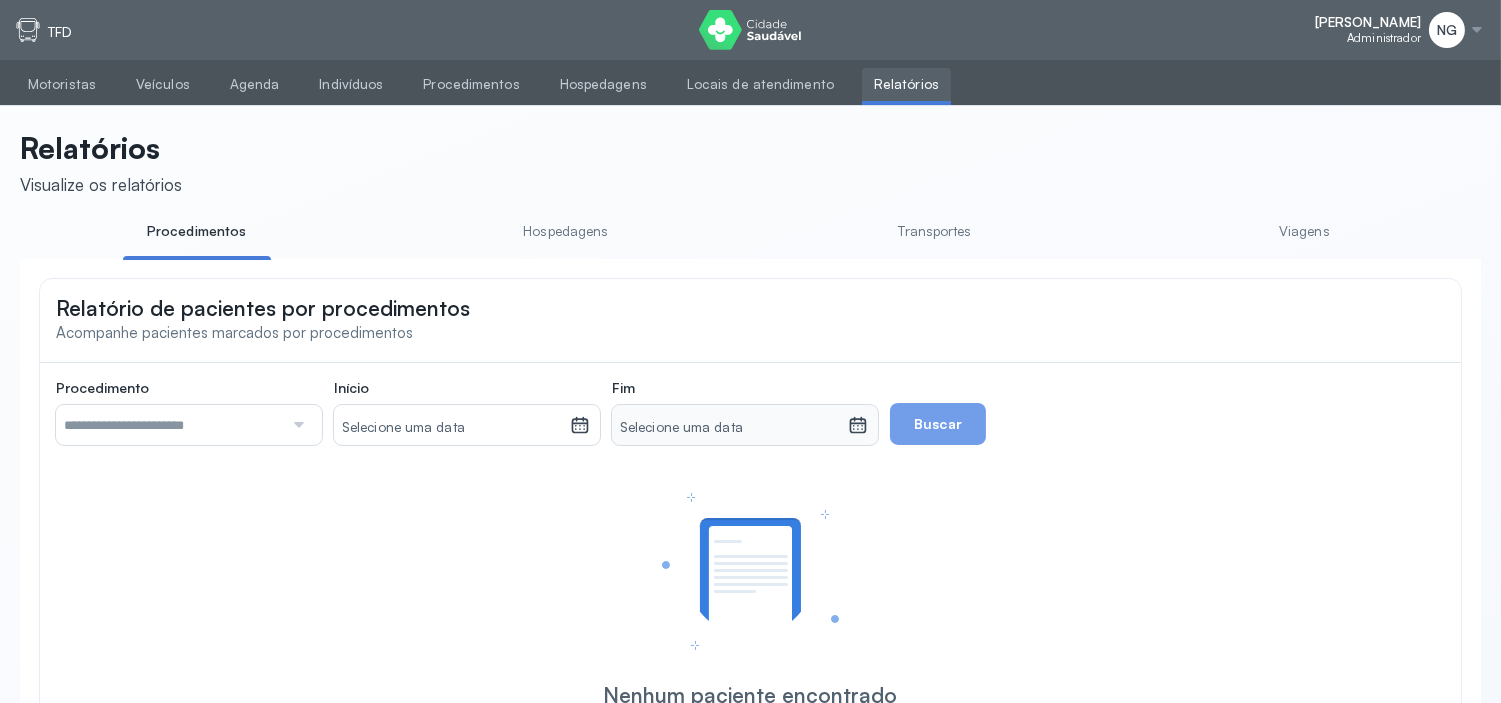 click on "Hospedagens" at bounding box center (566, 231) 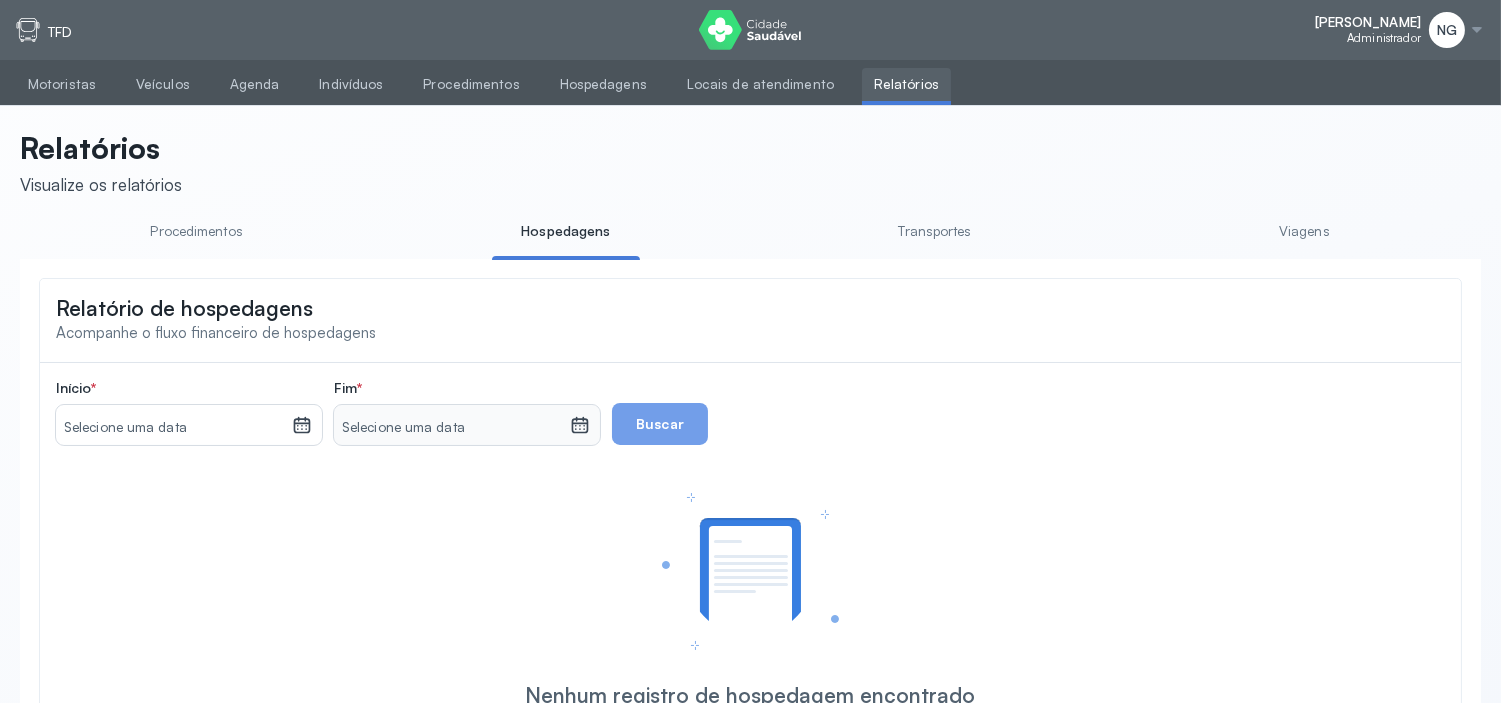 click on "Transportes" at bounding box center [935, 231] 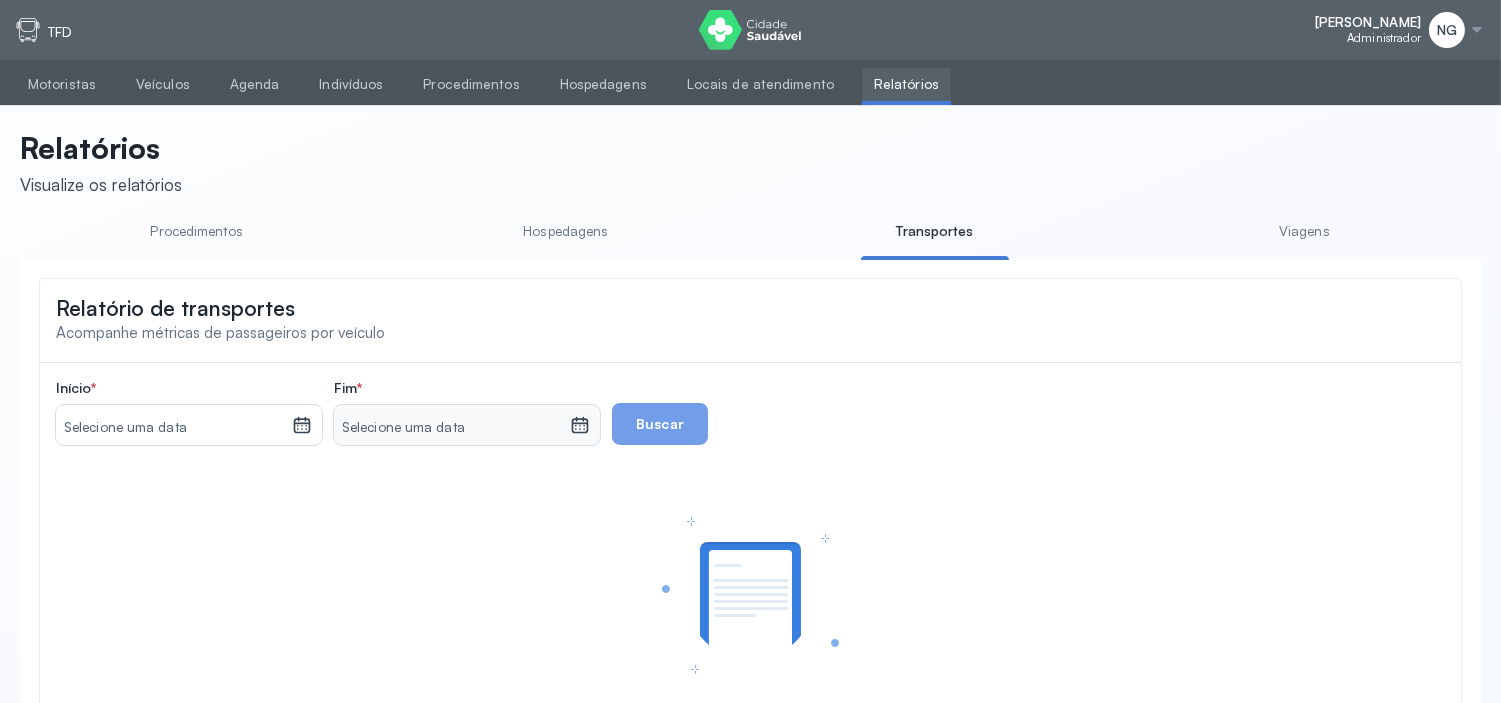 click on "Viagens" at bounding box center [1304, 231] 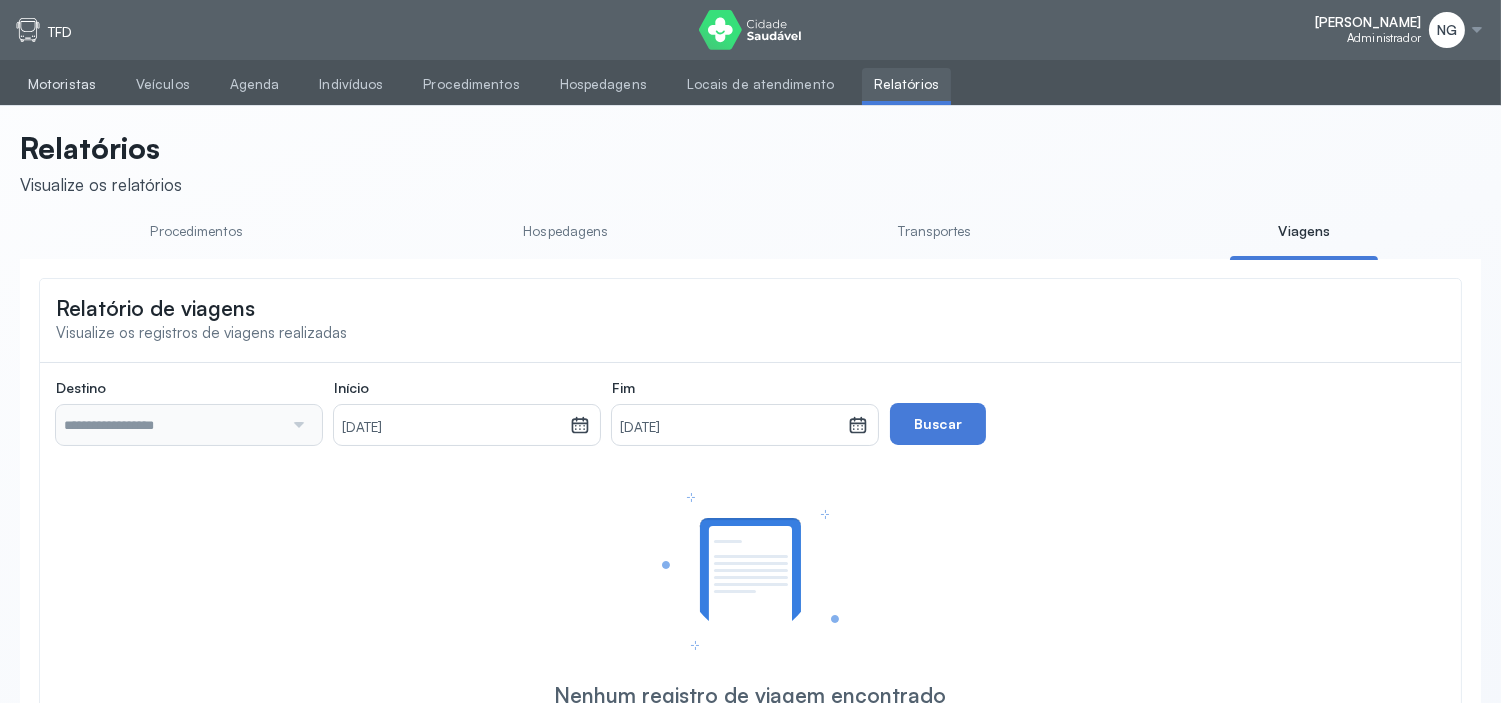 type on "**********" 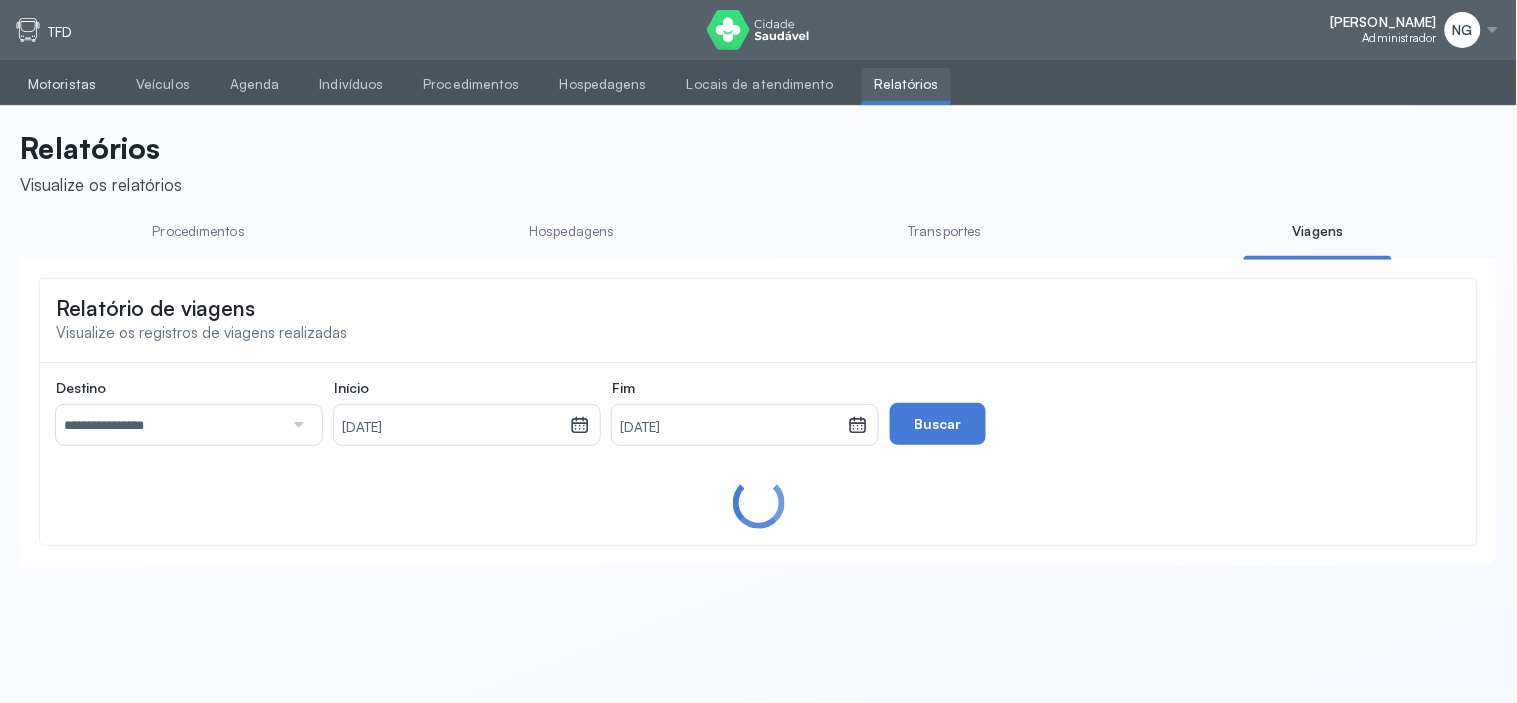 click on "Motoristas" at bounding box center (62, 84) 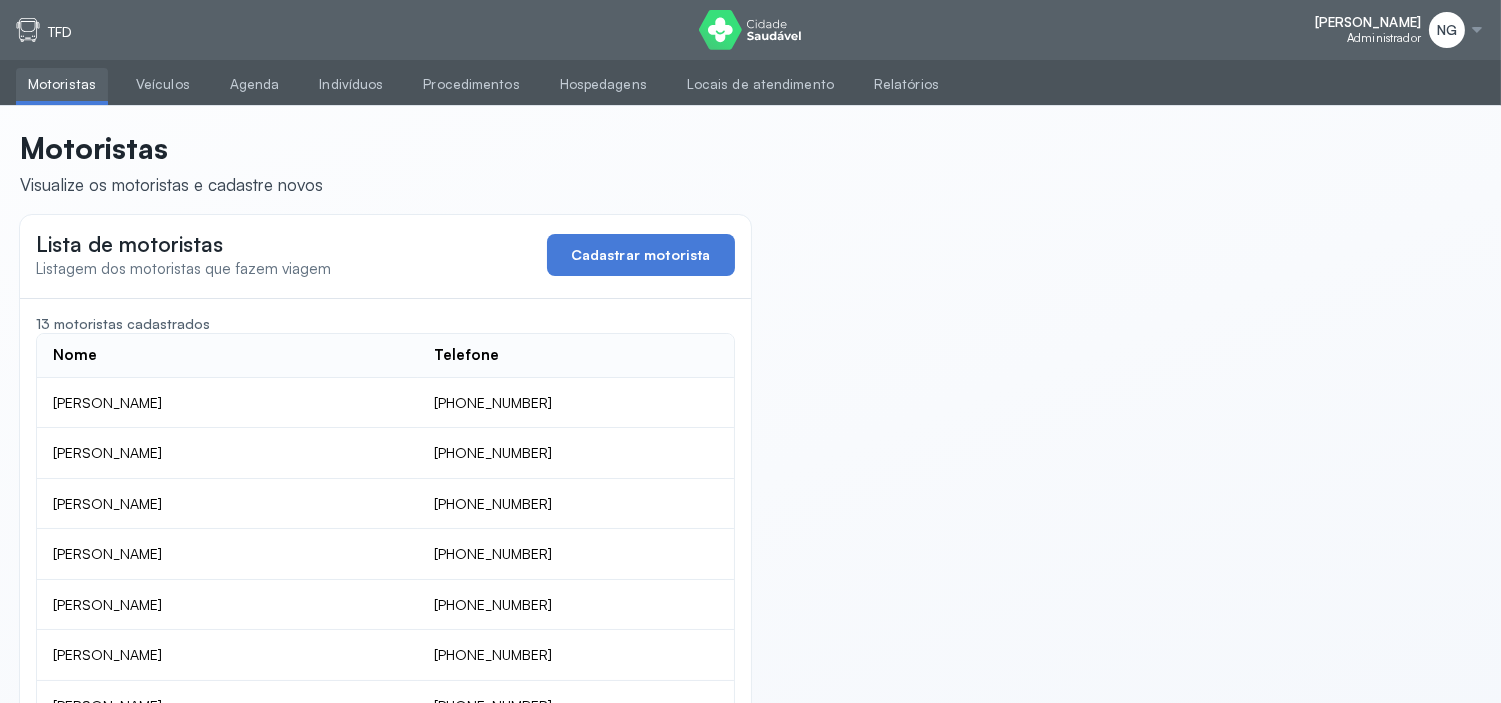 click on "Motoristas Visualize os motoristas e cadastre novos" at bounding box center (750, 163) 